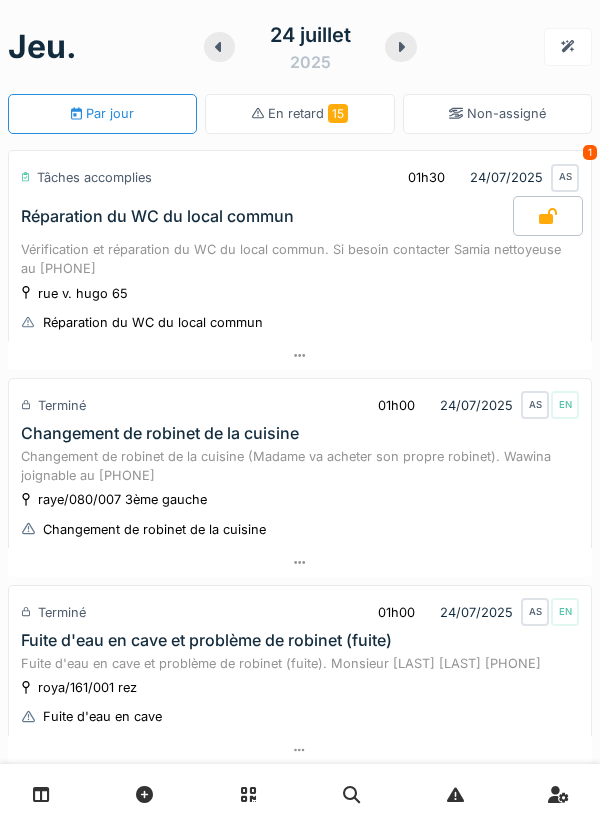 scroll, scrollTop: 0, scrollLeft: 0, axis: both 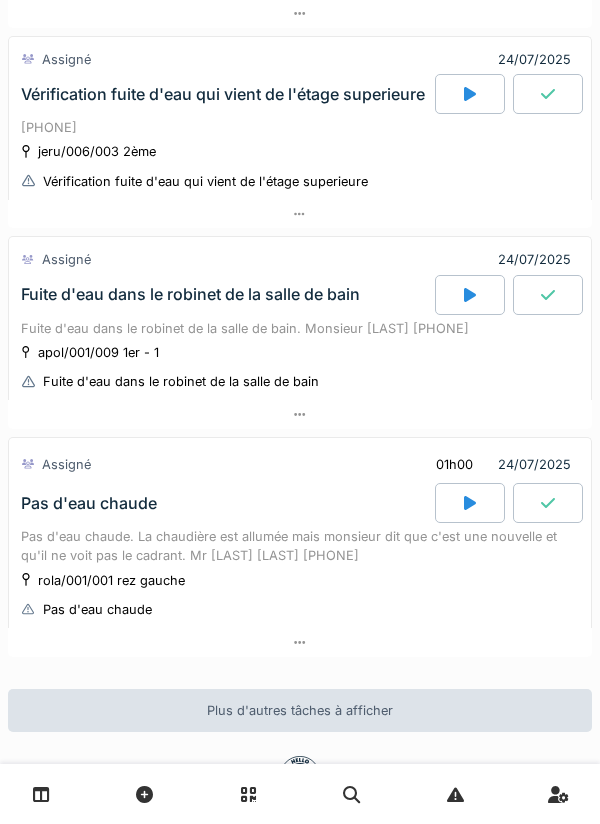 click 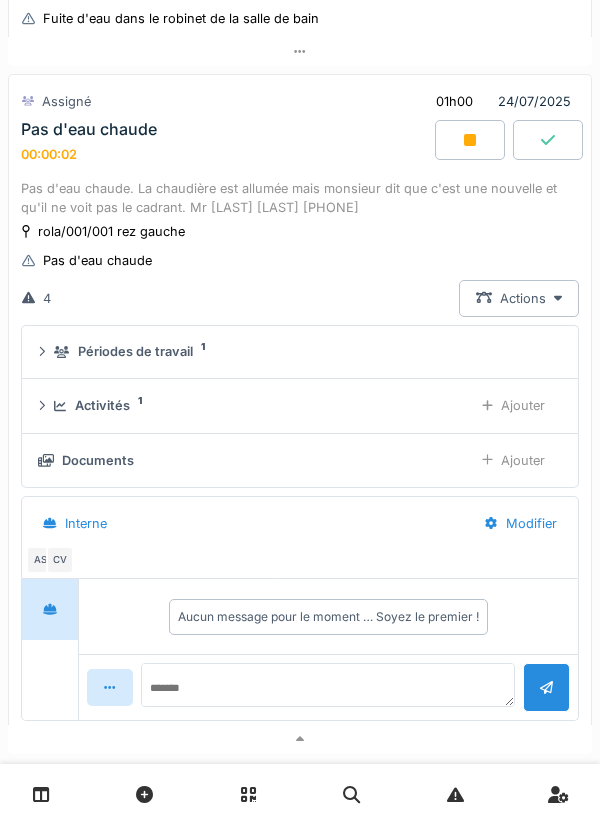 scroll, scrollTop: 1308, scrollLeft: 0, axis: vertical 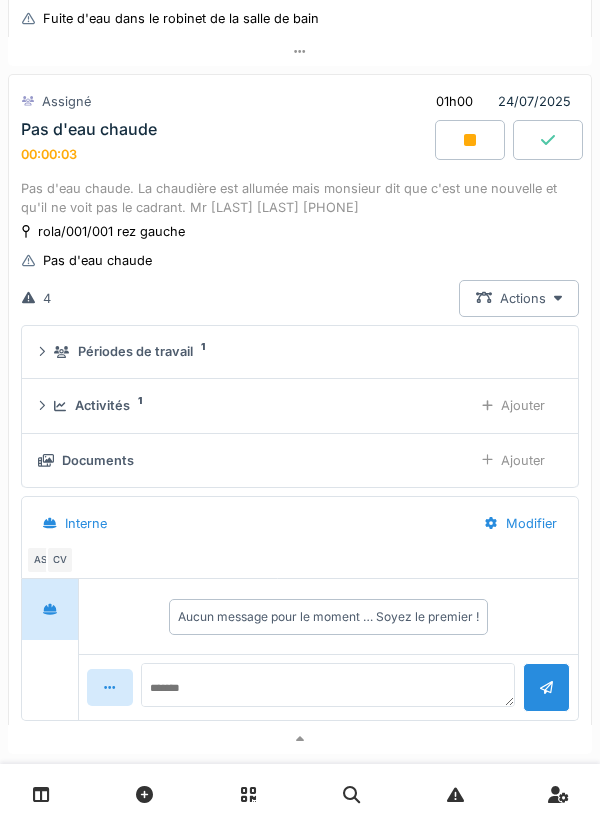 click on "Ajouter" at bounding box center [513, 405] 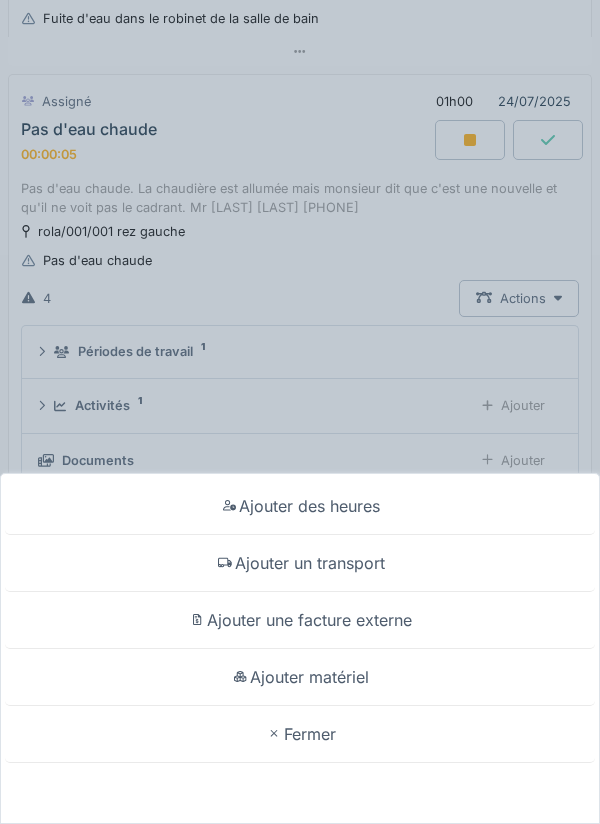 click on "Ajouter un transport" at bounding box center [300, 563] 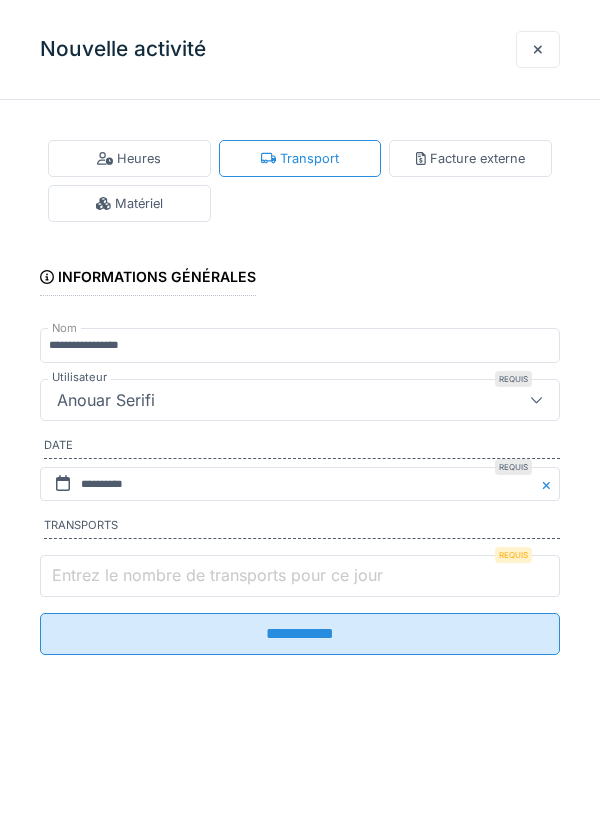 click on "Entrez le nombre de transports pour ce jour" at bounding box center (300, 576) 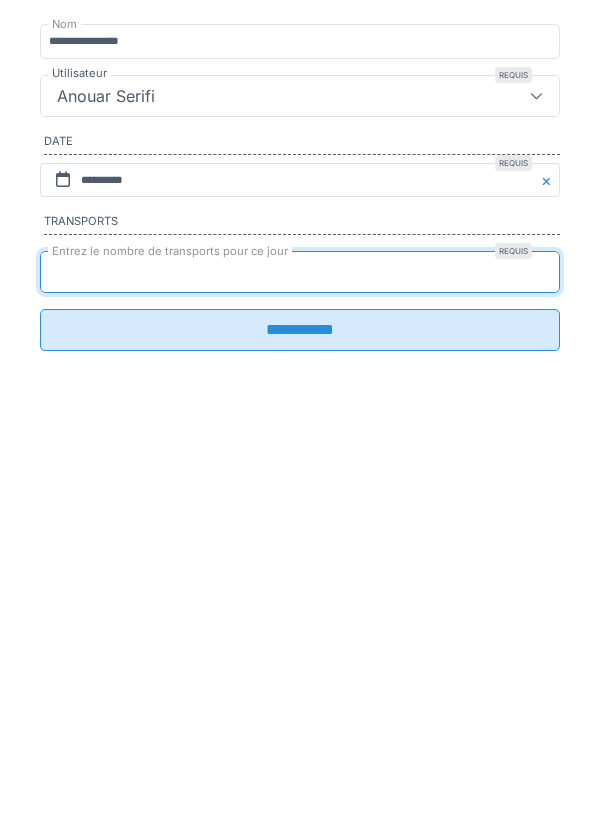 type on "*" 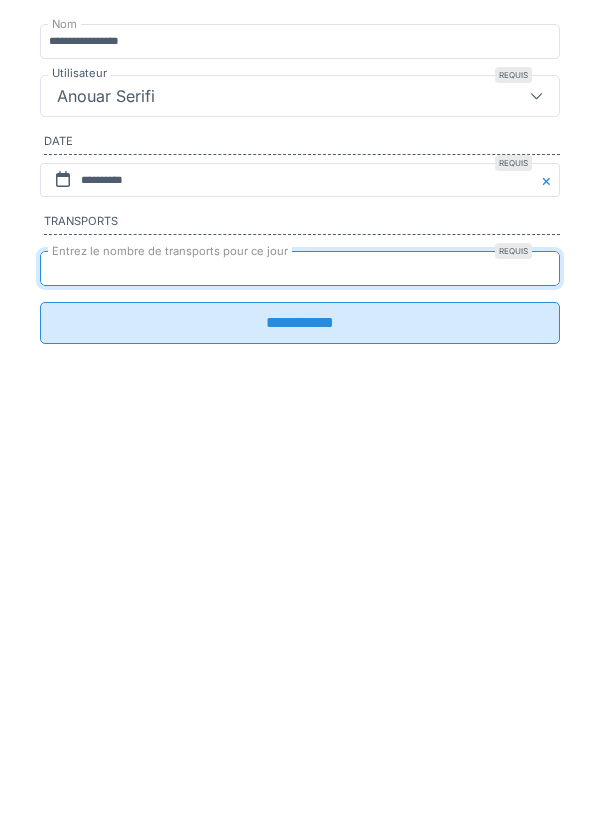click on "**********" at bounding box center [300, 627] 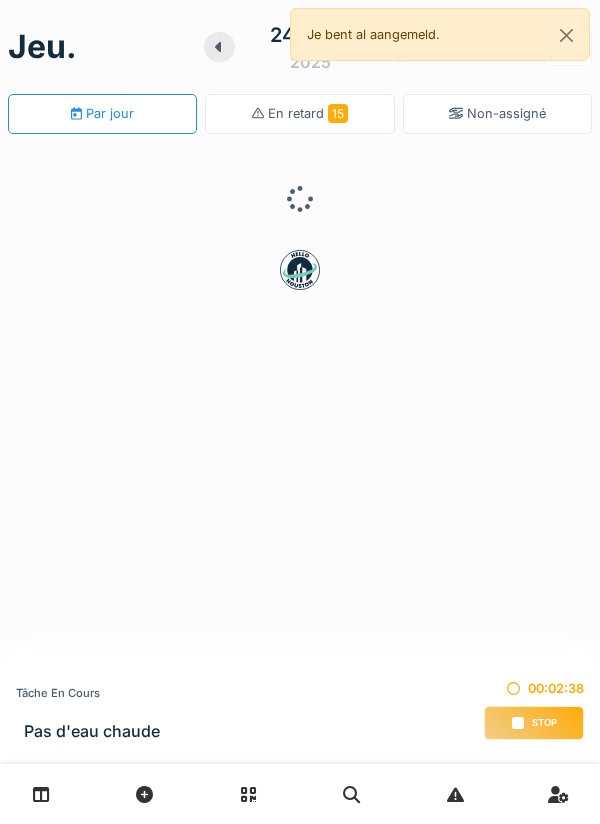 scroll, scrollTop: 0, scrollLeft: 0, axis: both 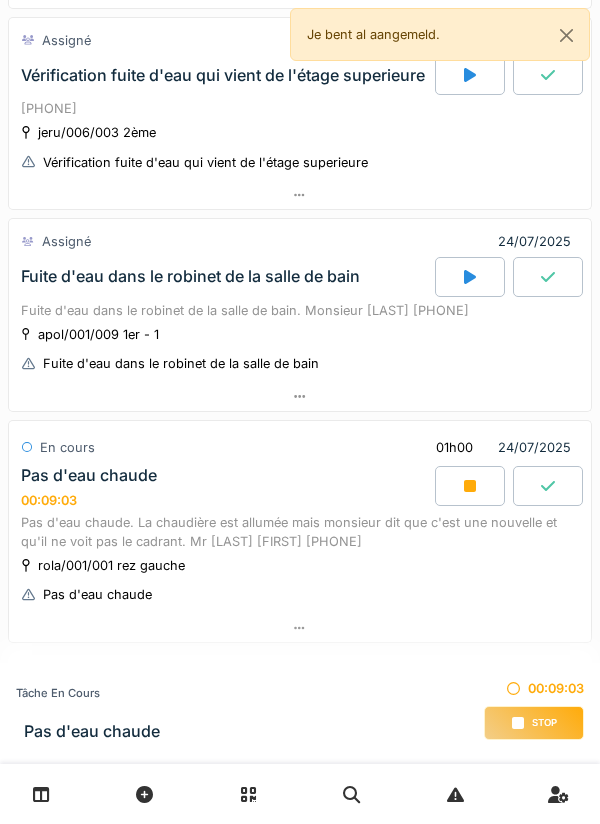 click on "Stop" at bounding box center [544, 723] 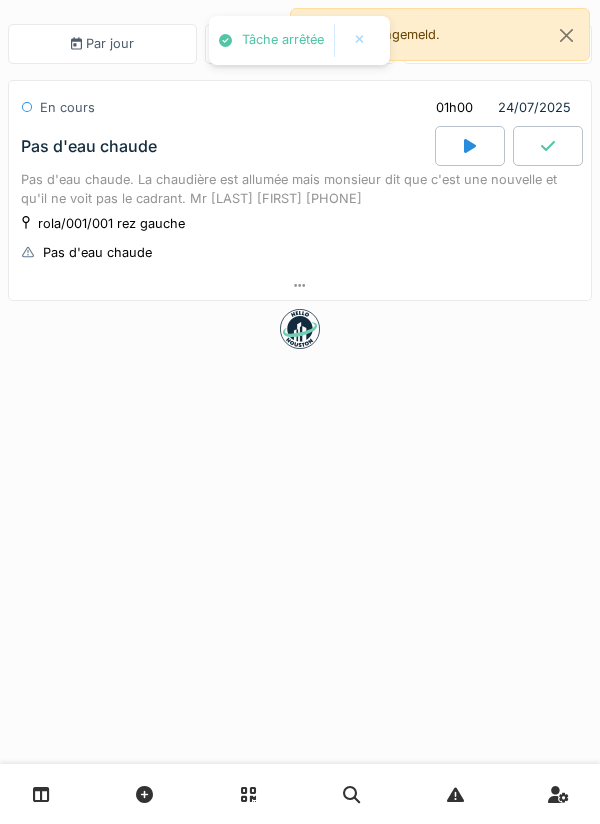 scroll, scrollTop: 0, scrollLeft: 0, axis: both 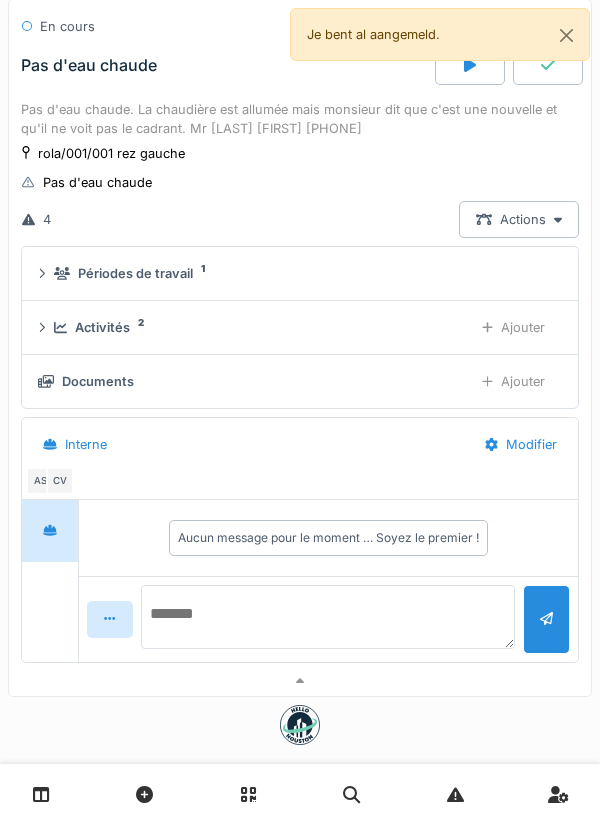 click at bounding box center [328, 617] 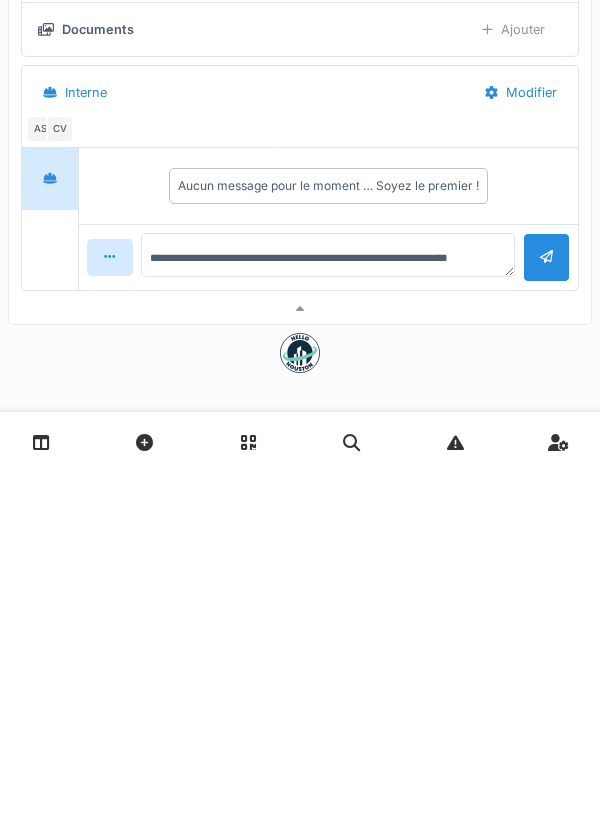 click on "**********" at bounding box center [300, 371] 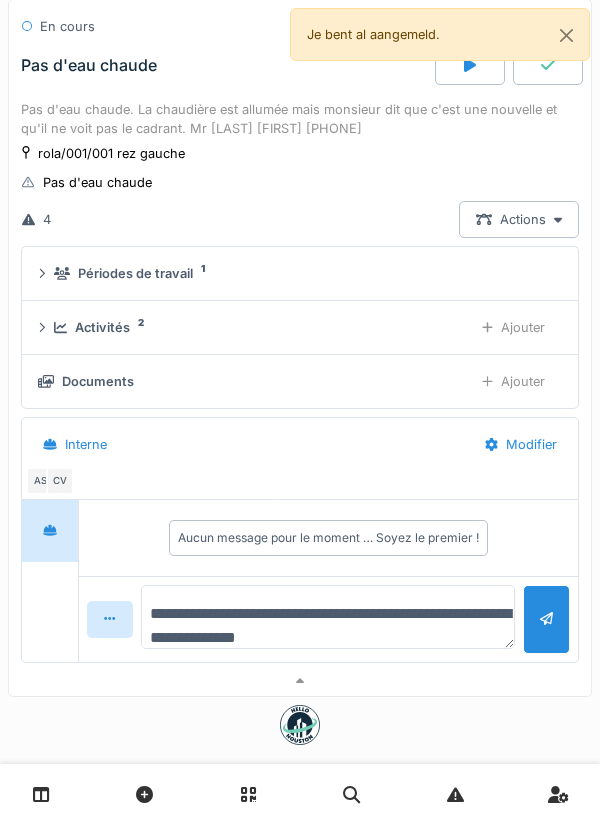 click on "**********" at bounding box center [328, 617] 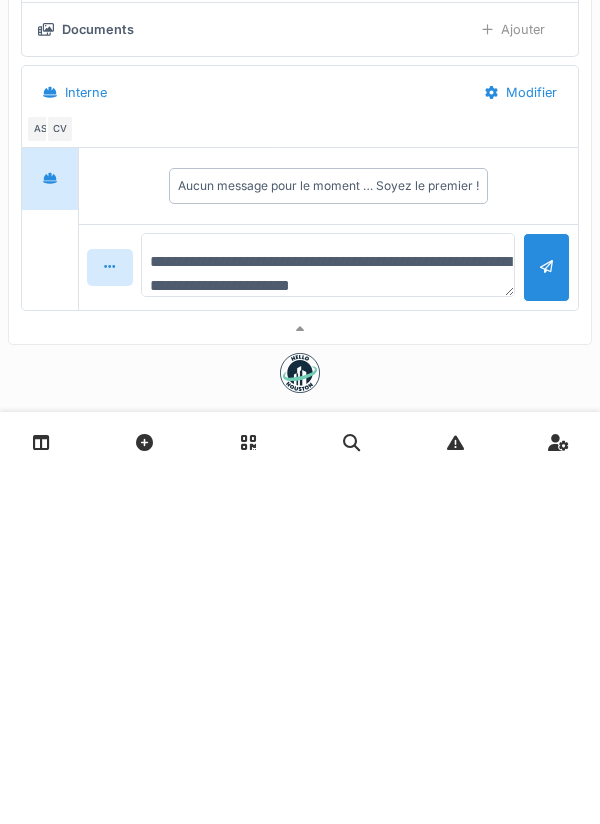 type on "**********" 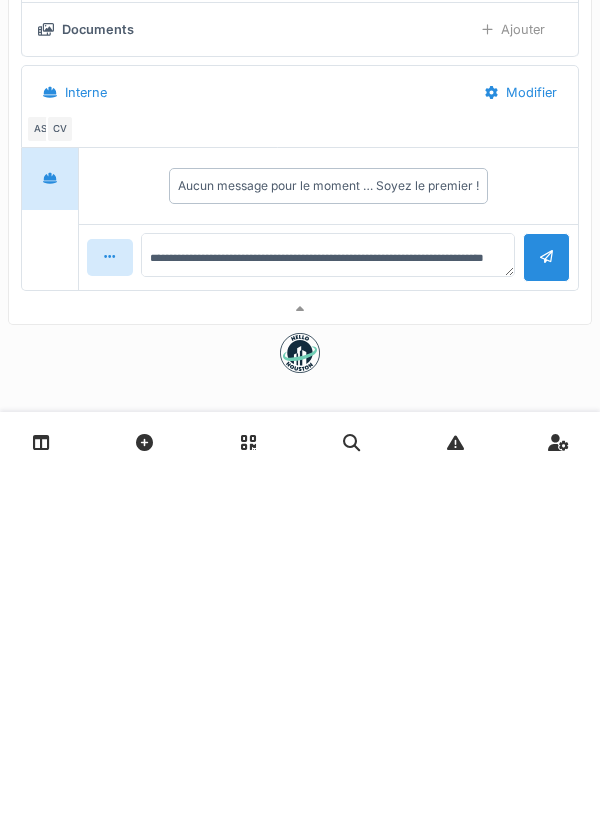 click at bounding box center [546, 609] 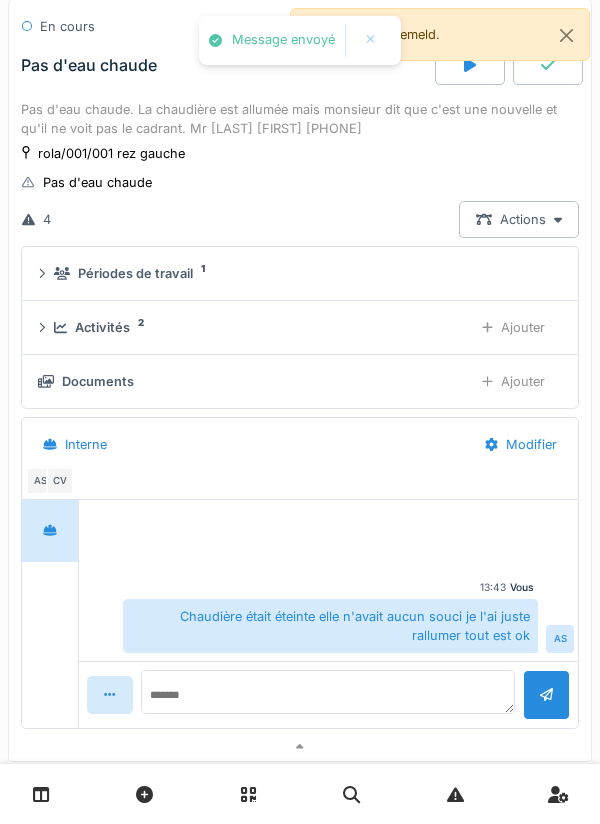 scroll, scrollTop: 0, scrollLeft: 0, axis: both 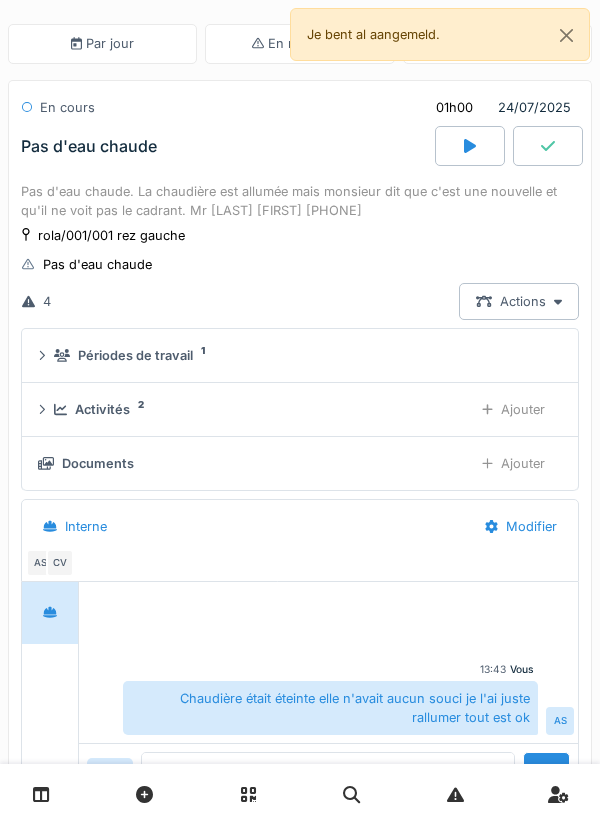 click at bounding box center [470, 146] 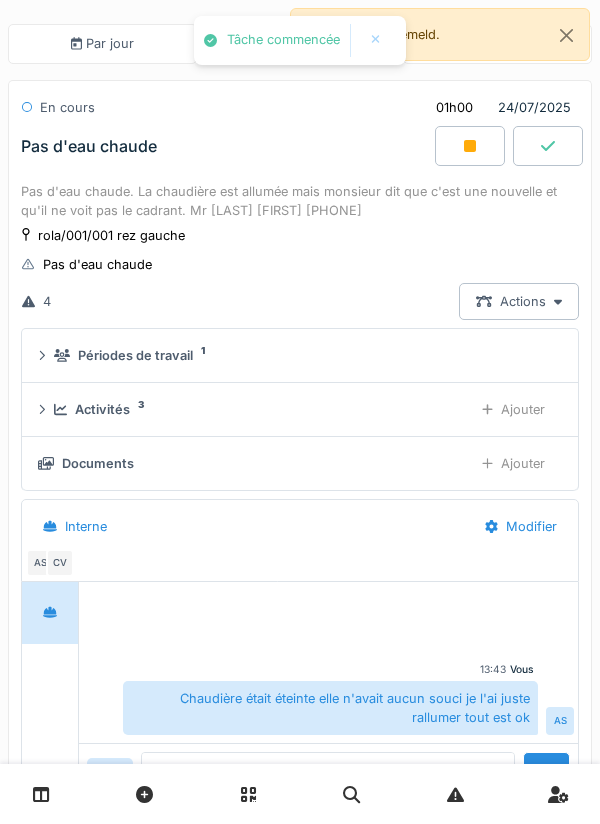 click 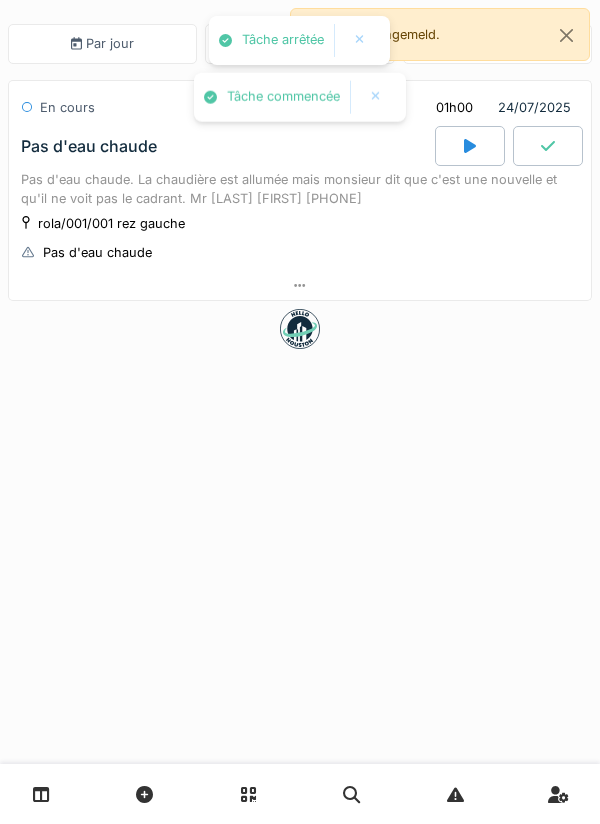 click 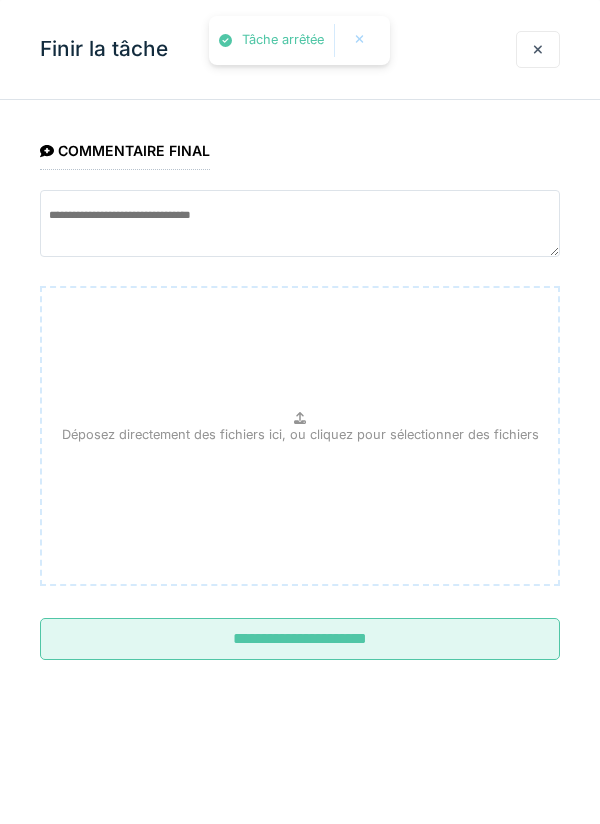 click on "**********" at bounding box center [300, 639] 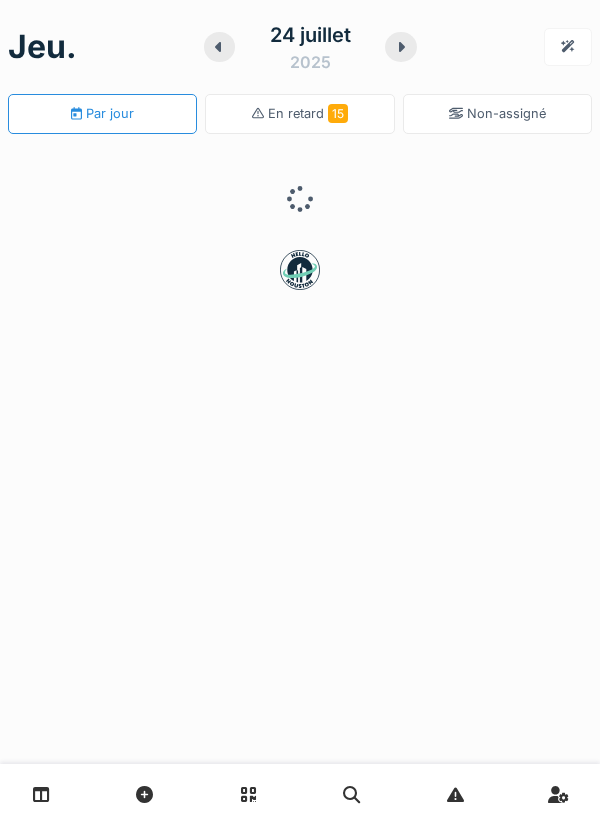 scroll, scrollTop: 0, scrollLeft: 0, axis: both 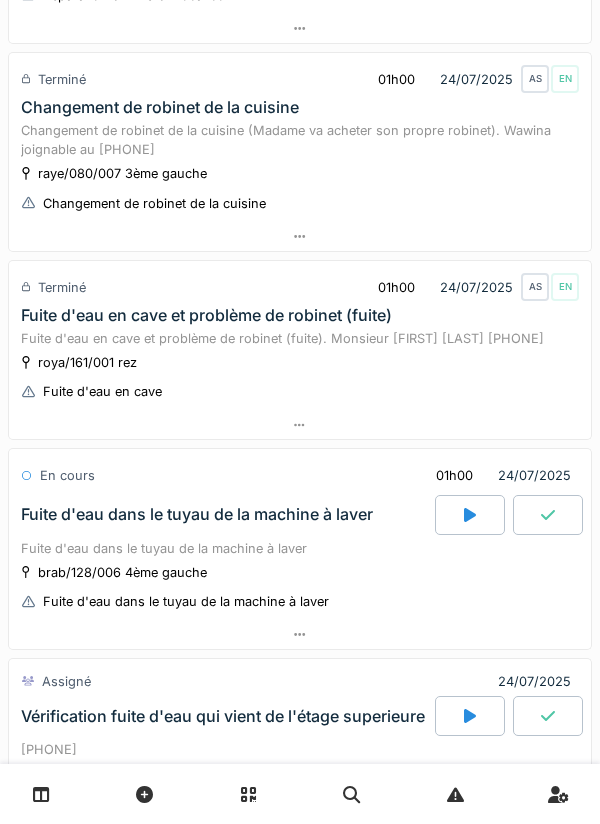 click at bounding box center (548, 515) 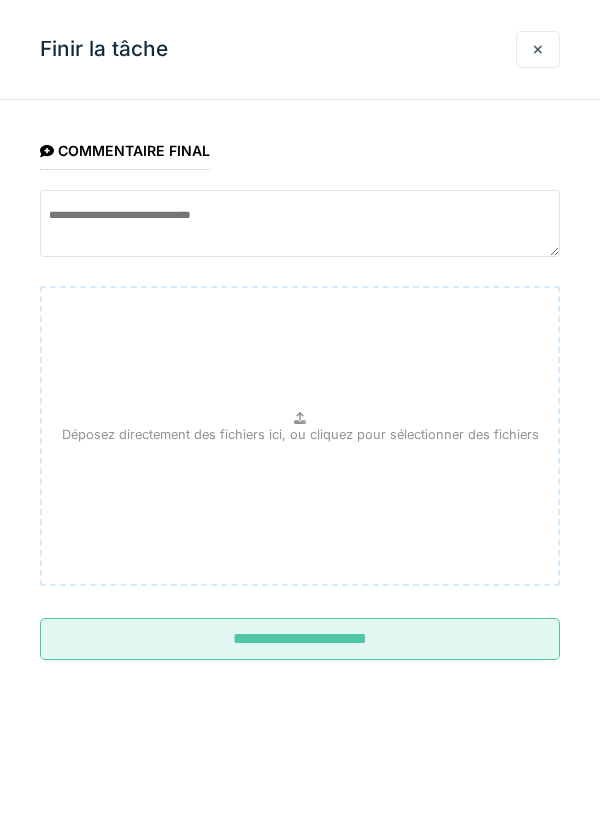 scroll, scrollTop: 695, scrollLeft: 0, axis: vertical 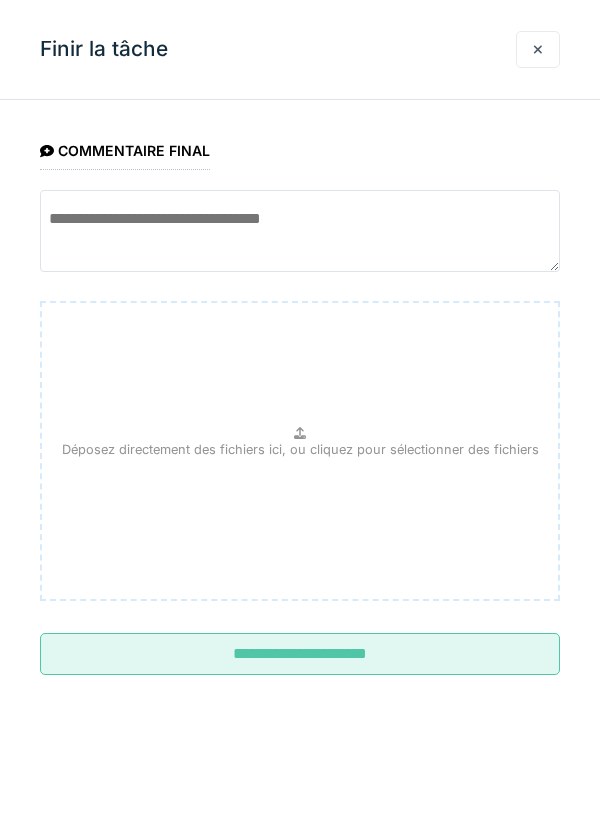 click at bounding box center [300, 231] 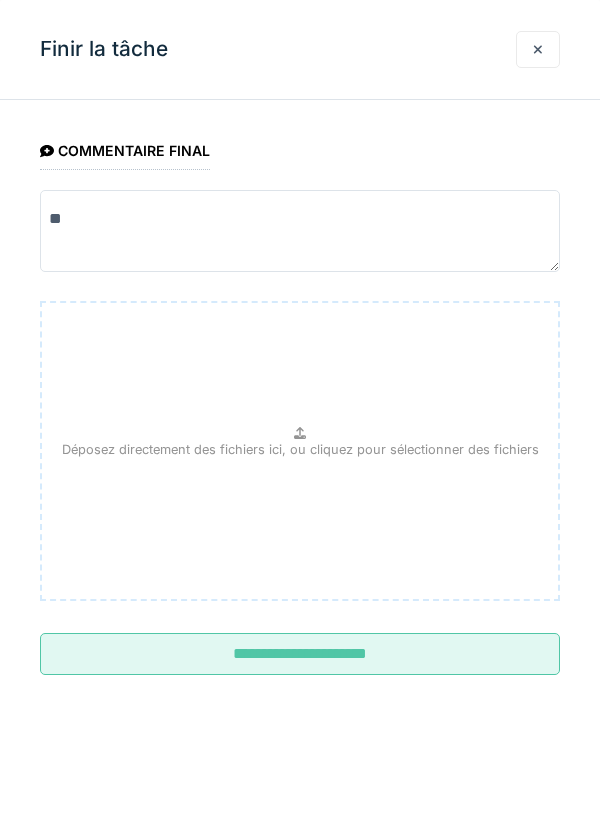 click on "**" at bounding box center [300, 231] 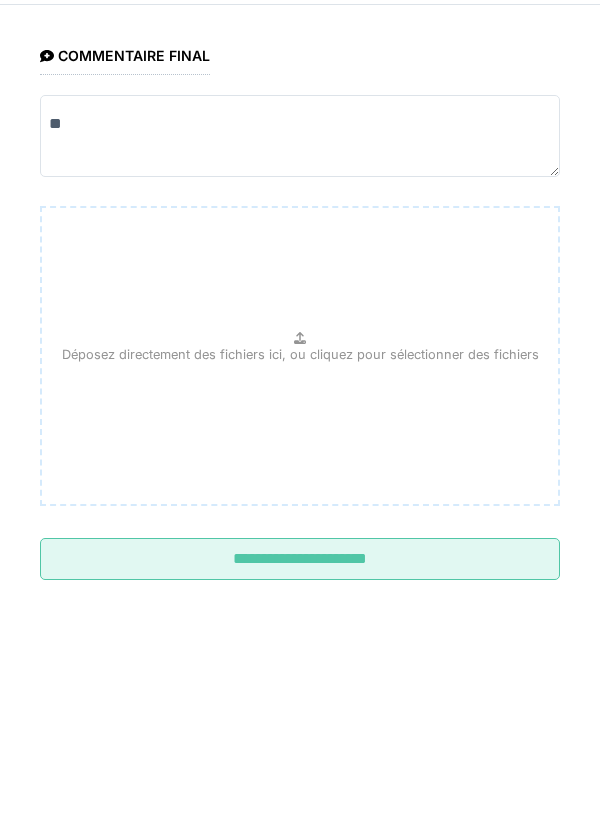 type on "**" 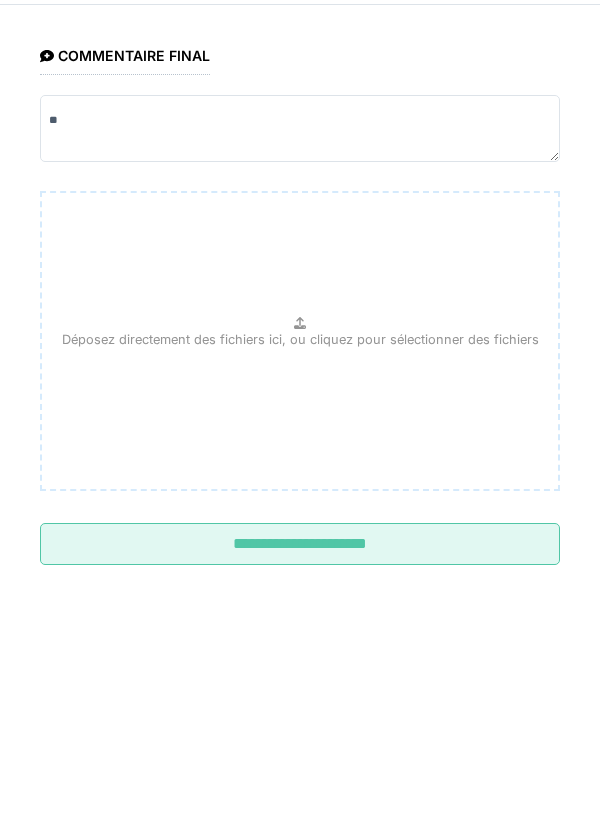 click on "Déposez directement des fichiers ici, ou cliquez pour sélectionner des fichiers" at bounding box center (300, 436) 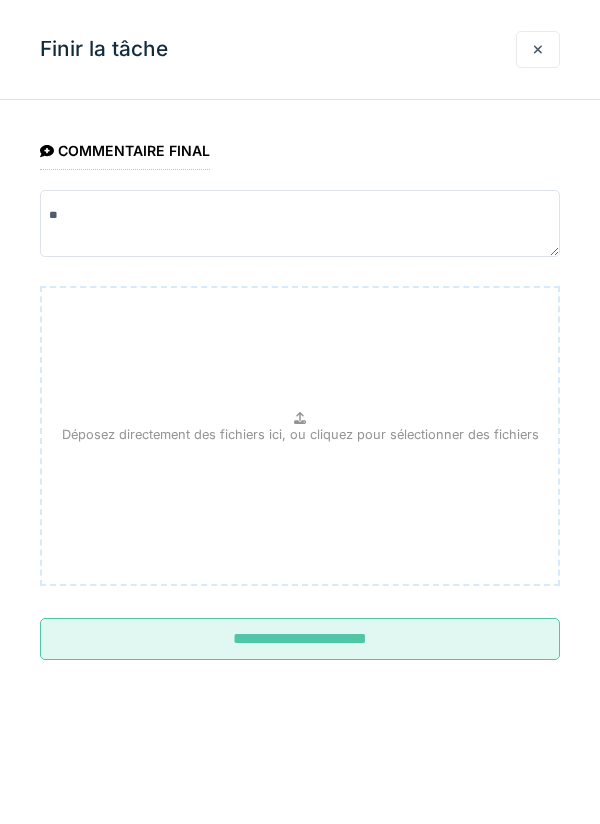 type on "**********" 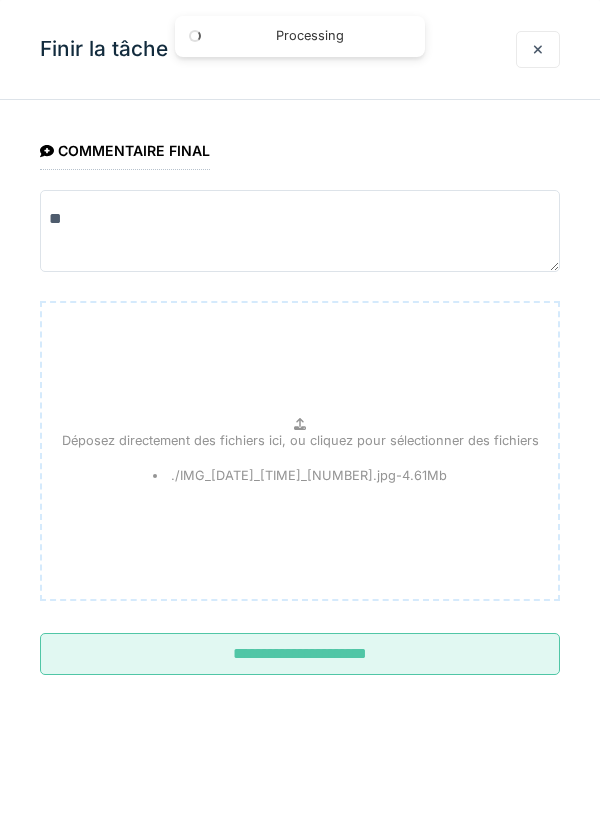 click on "**" at bounding box center [300, 231] 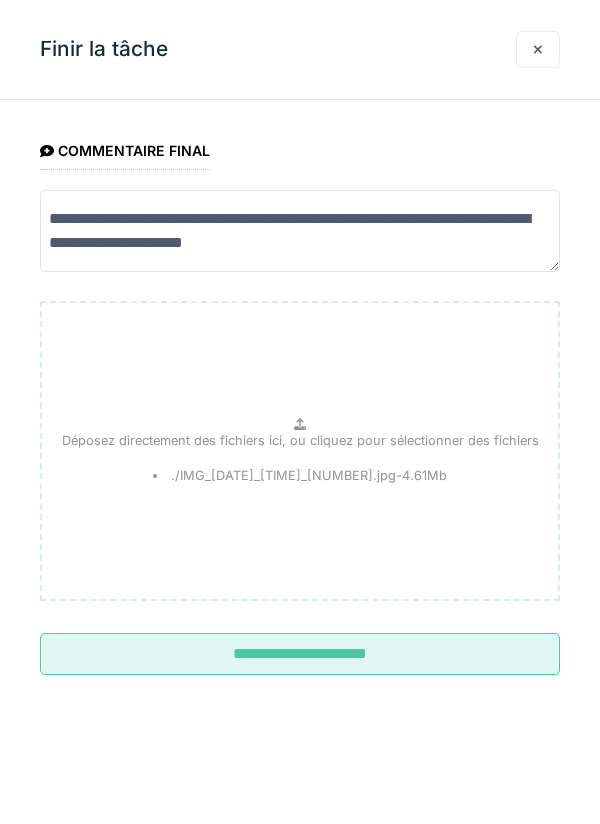 type on "**********" 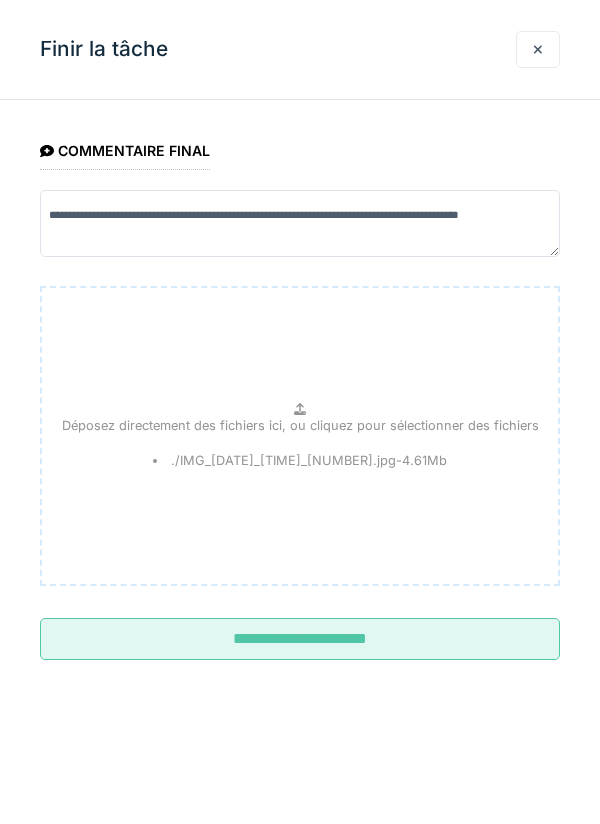 click on "**********" at bounding box center (300, 416) 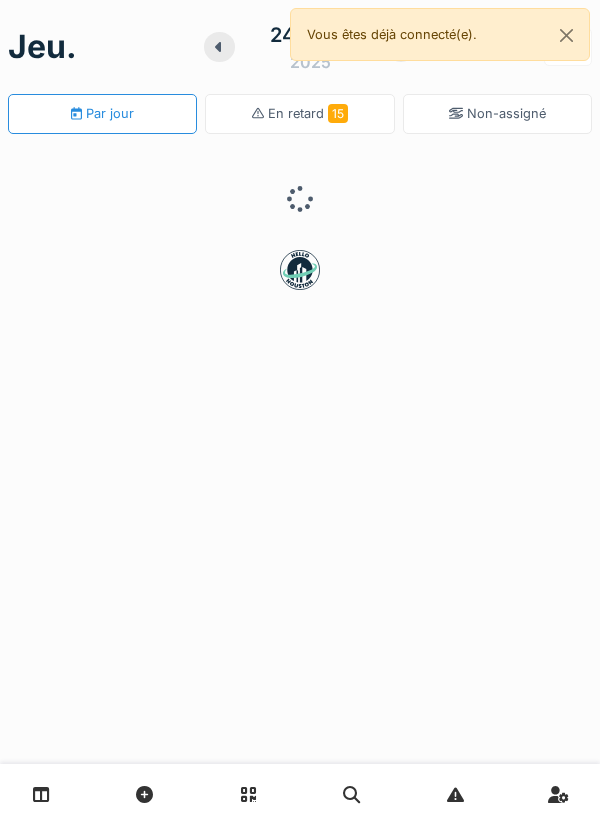 scroll, scrollTop: 0, scrollLeft: 0, axis: both 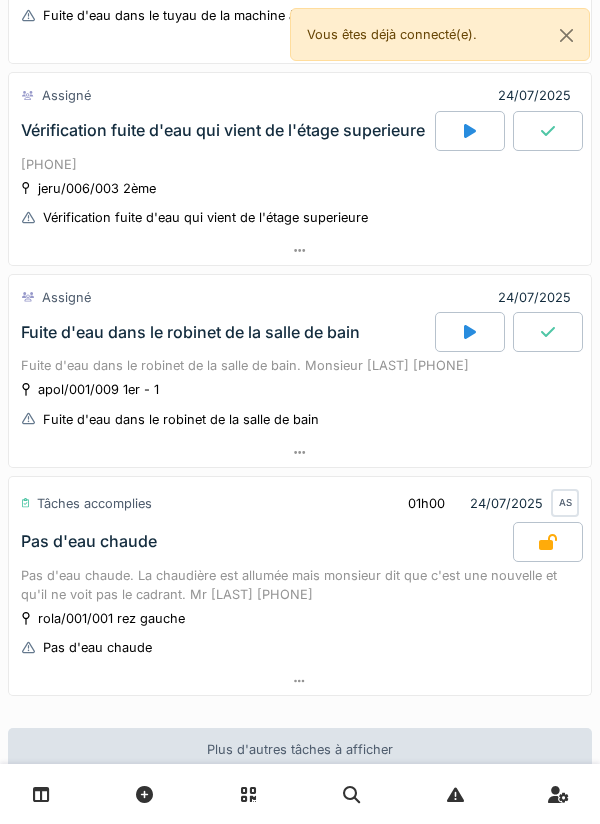 click at bounding box center (470, 131) 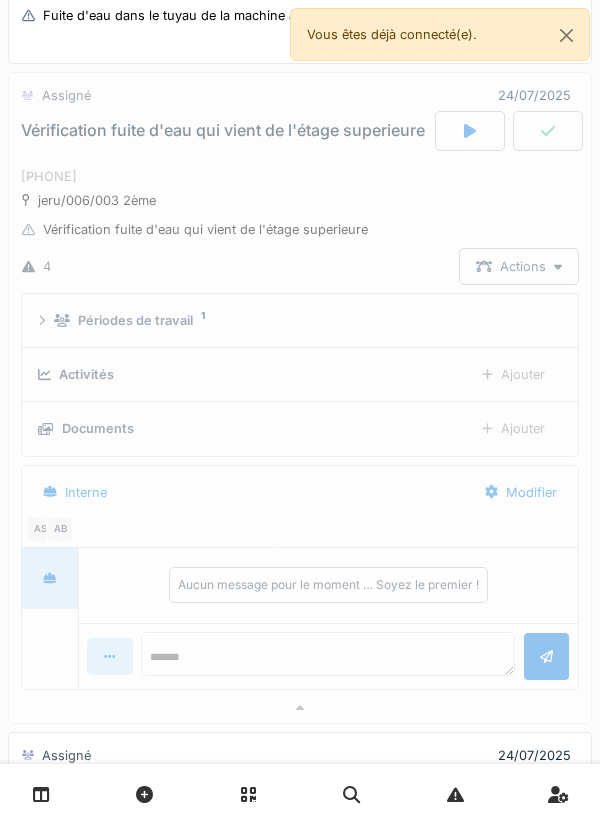 scroll, scrollTop: 907, scrollLeft: 0, axis: vertical 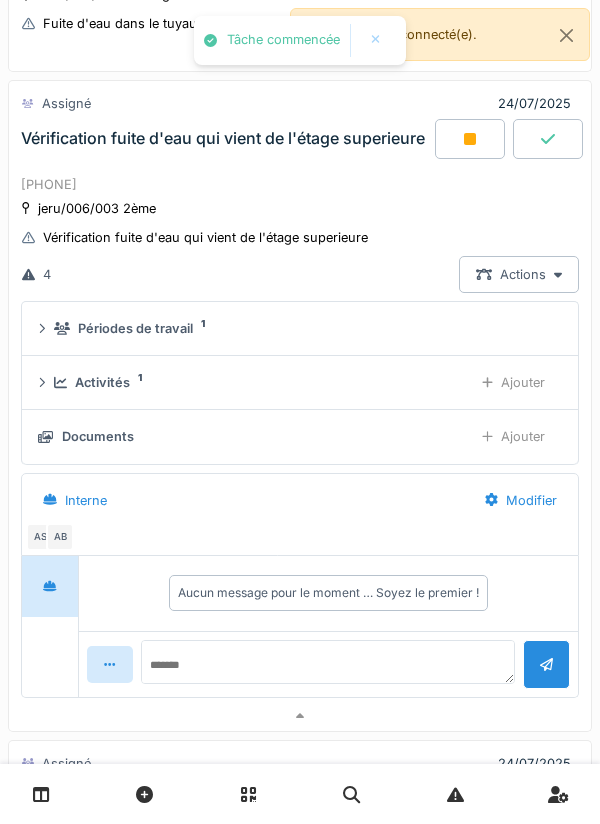 click on "Activités 1 Ajouter" at bounding box center (300, 382) 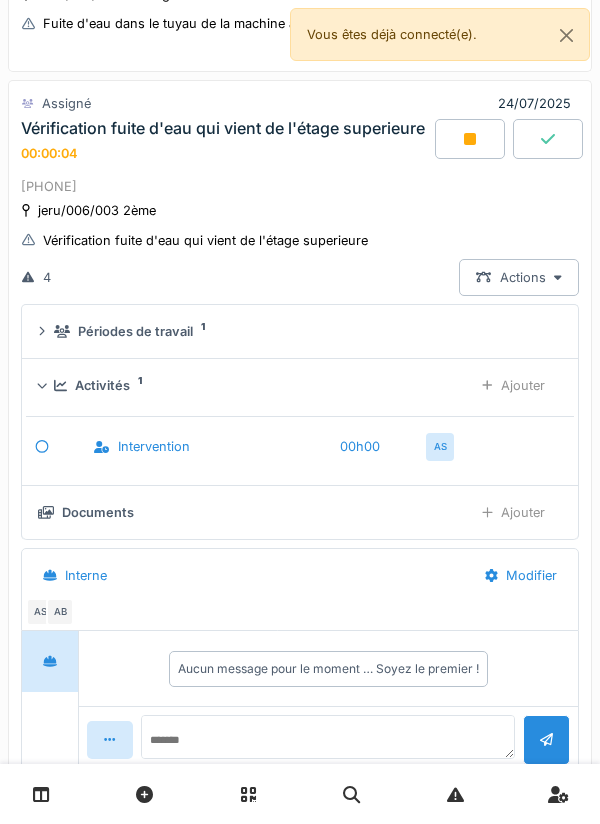 click on "Ajouter" at bounding box center [513, 385] 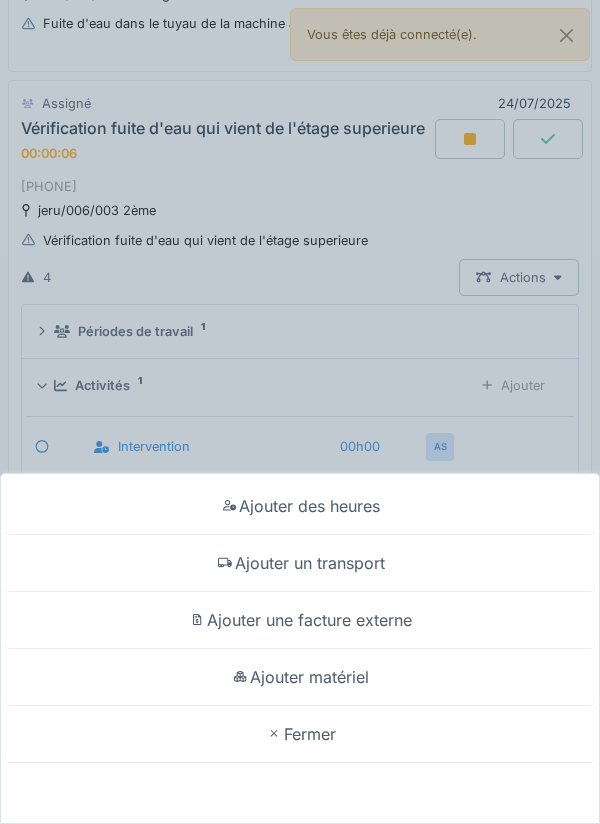 click on "Ajouter un transport" at bounding box center (300, 563) 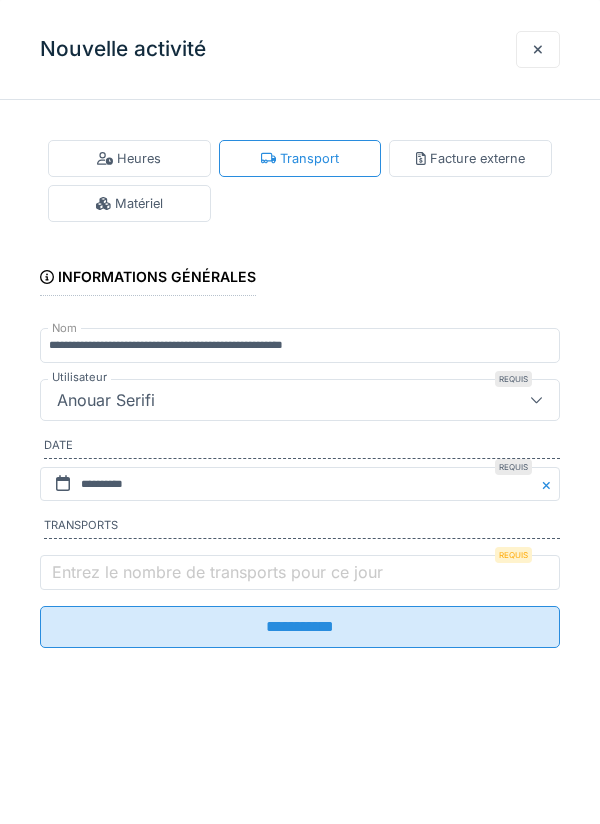 click on "Entrez le nombre de transports pour ce jour" at bounding box center (217, 572) 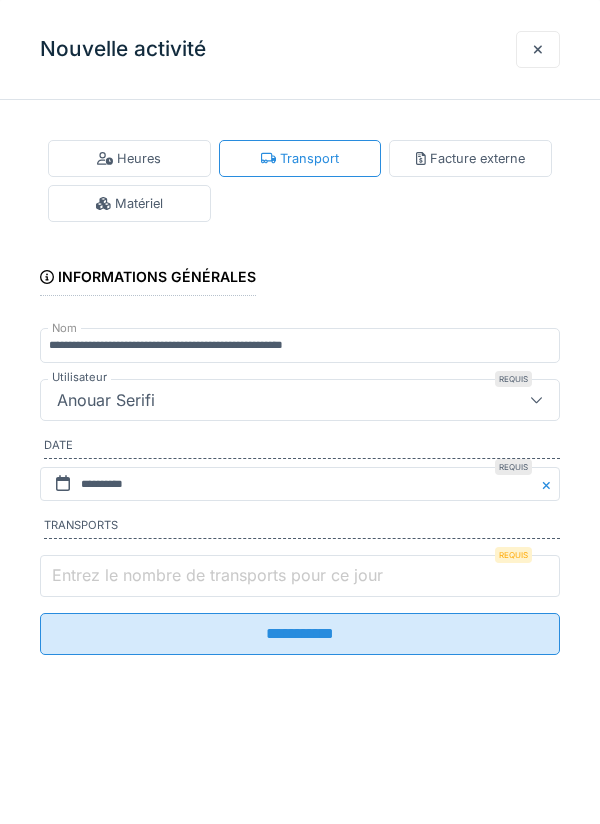 click on "Entrez le nombre de transports pour ce jour" at bounding box center [300, 576] 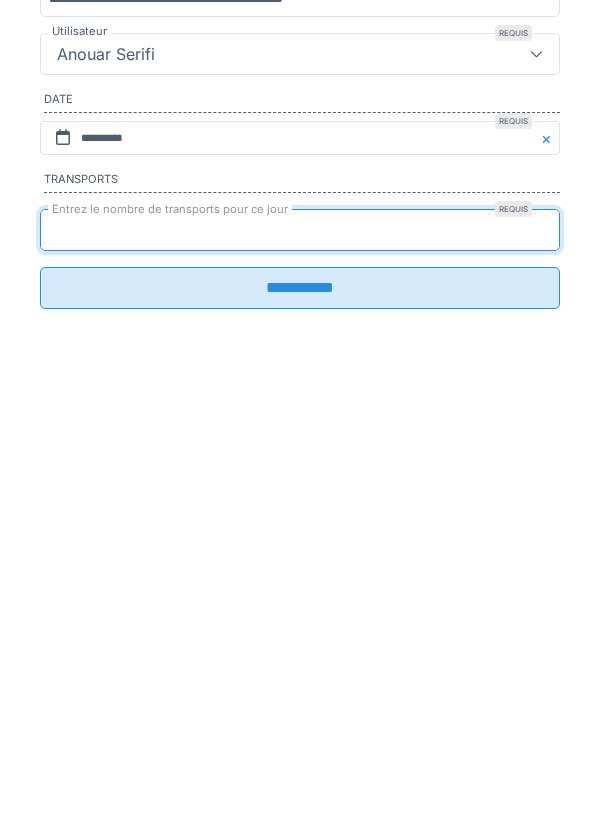 type on "*" 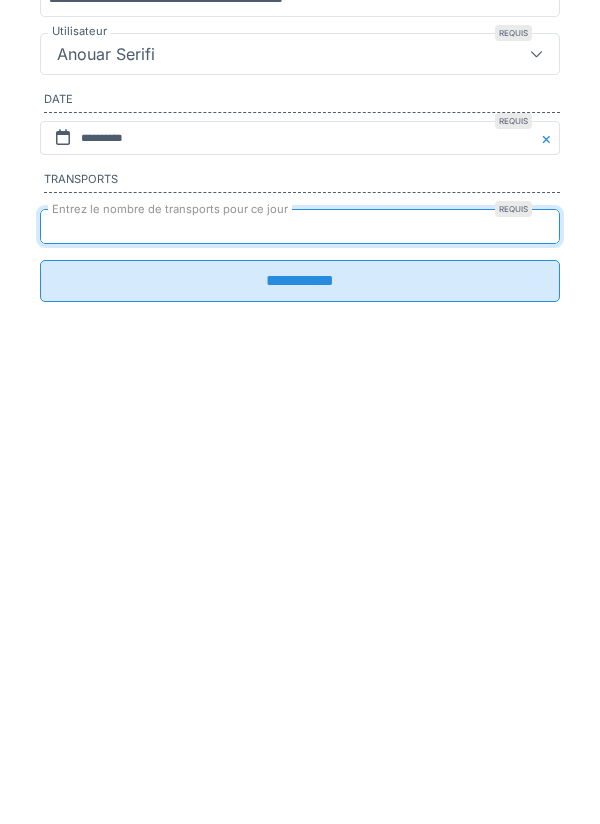 click on "**********" at bounding box center (300, 627) 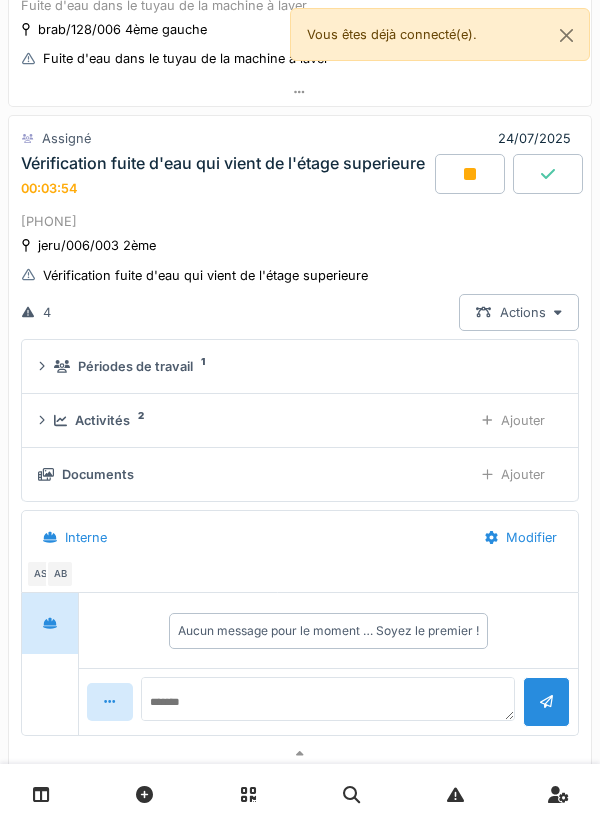scroll, scrollTop: 850, scrollLeft: 0, axis: vertical 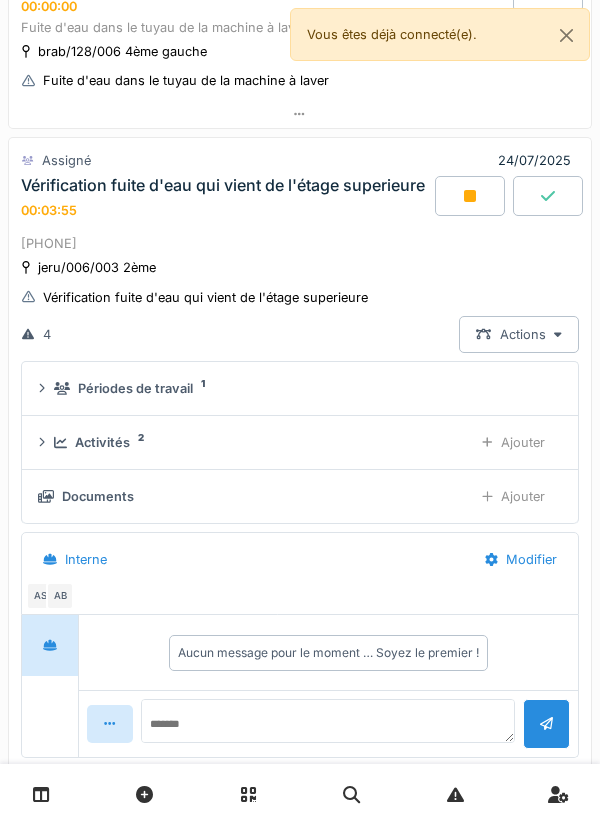 click on "[PHONE]" at bounding box center (300, 243) 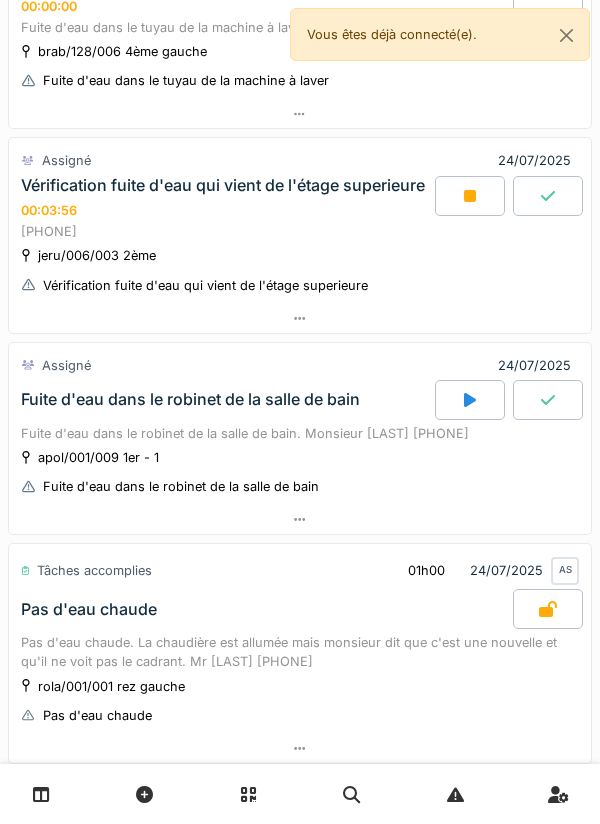 click at bounding box center (300, 318) 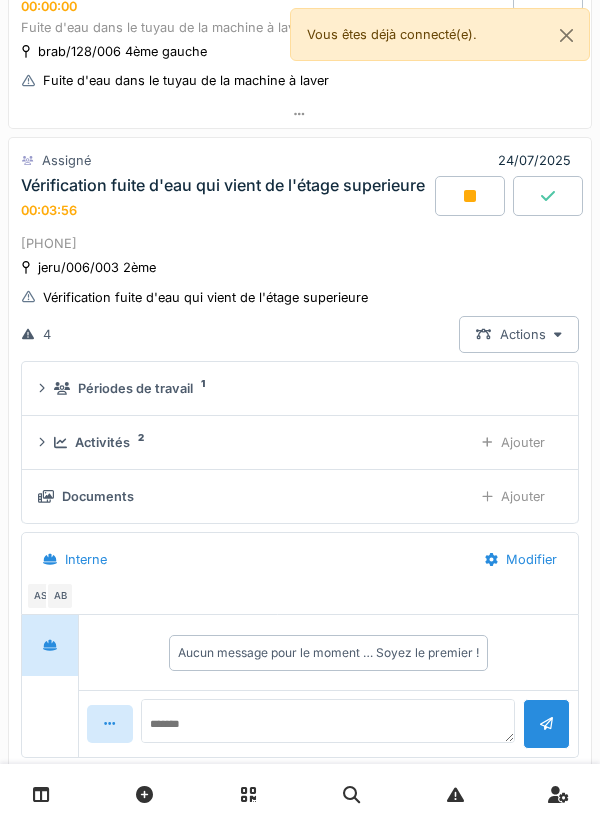 scroll, scrollTop: 907, scrollLeft: 0, axis: vertical 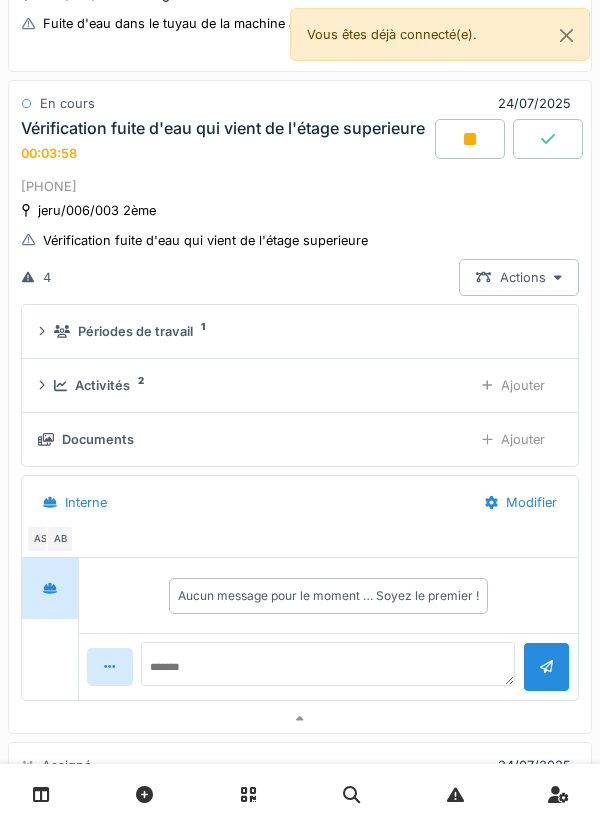 click on "Actions" at bounding box center (519, 277) 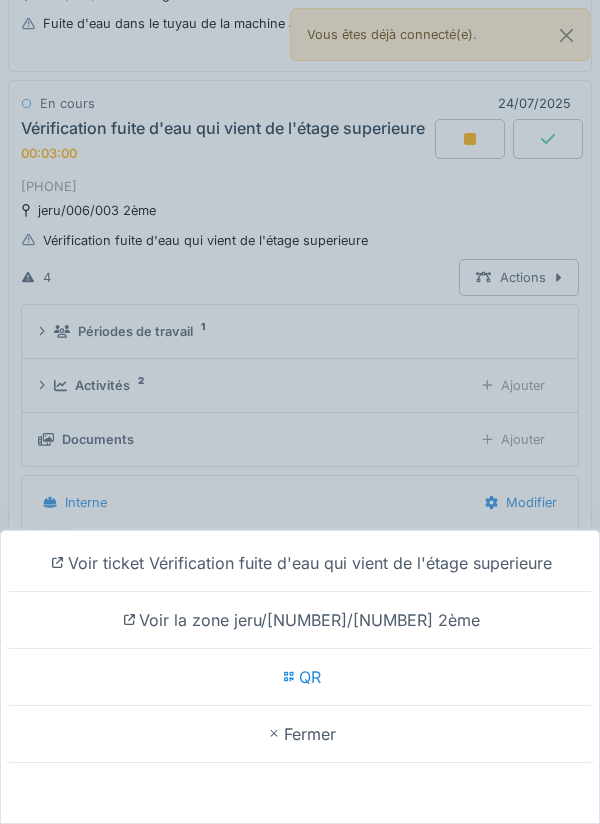 click on "Voir ticket Vérification fuite d'eau qui vient de l'étage superieure" at bounding box center [300, 563] 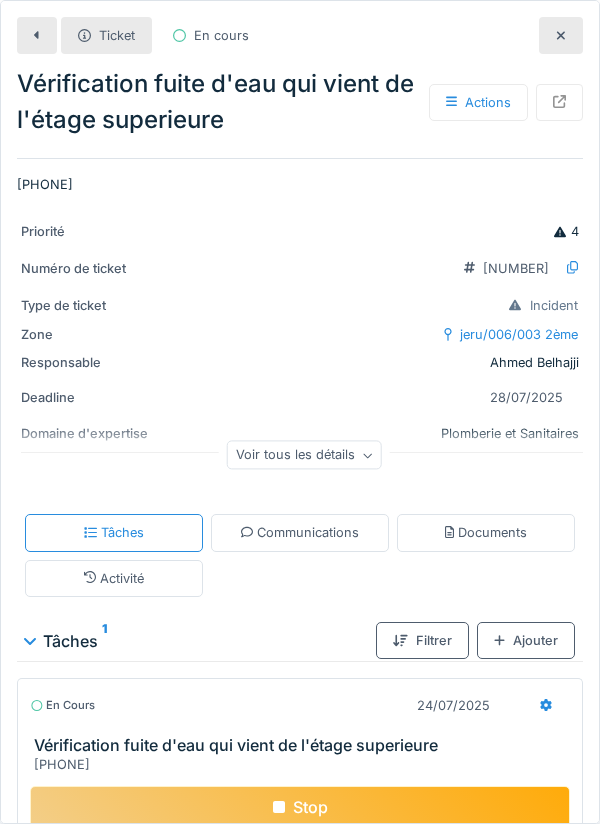 click on "Voir tous les détails" at bounding box center [304, 455] 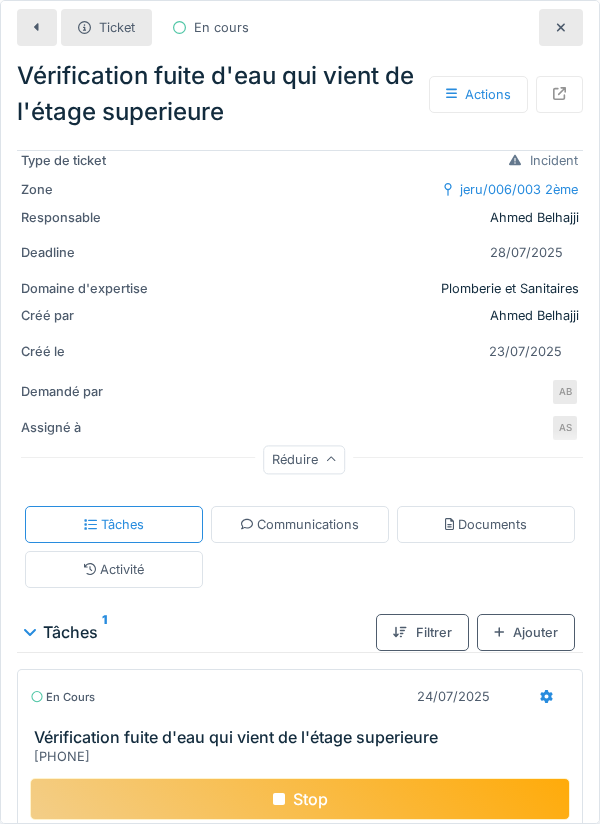 scroll, scrollTop: 0, scrollLeft: 0, axis: both 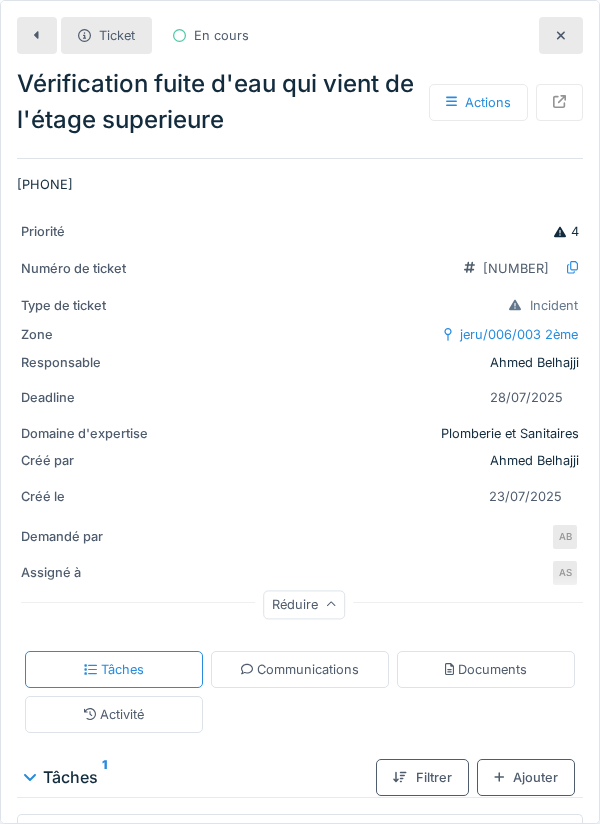 click on "Ticket" at bounding box center (106, 35) 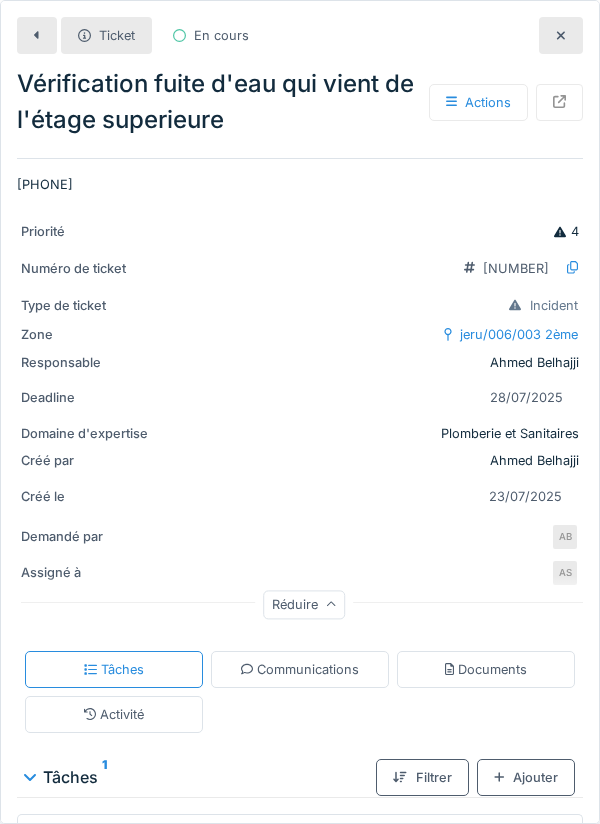 click on "Ticket" at bounding box center (117, 35) 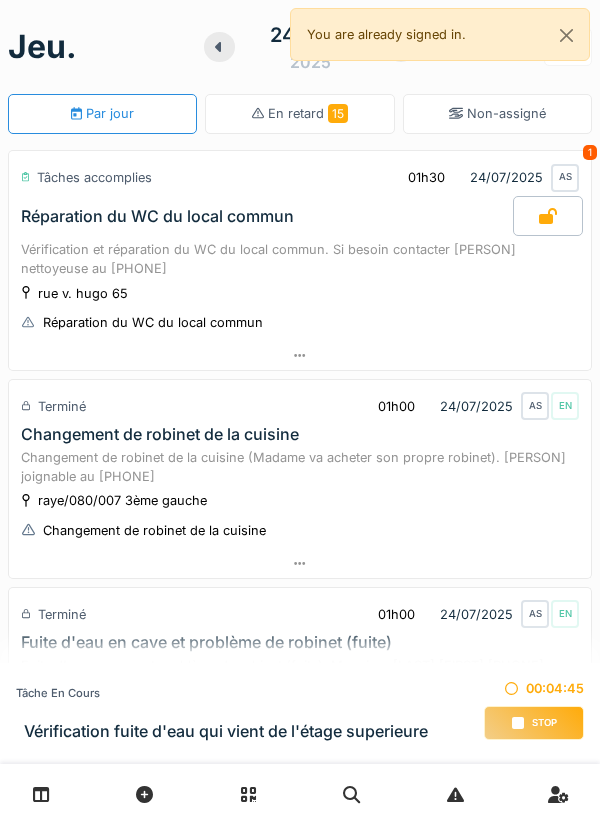 scroll, scrollTop: 0, scrollLeft: 0, axis: both 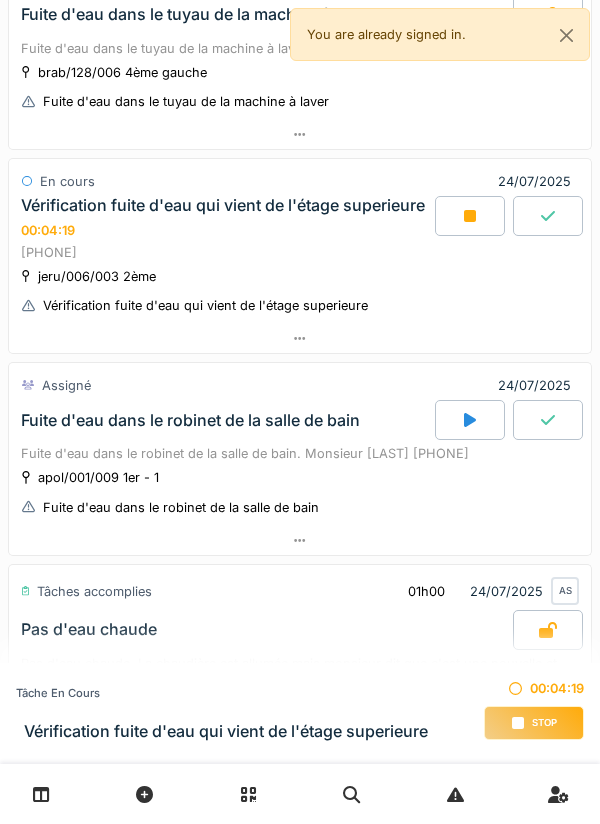 click at bounding box center (300, 338) 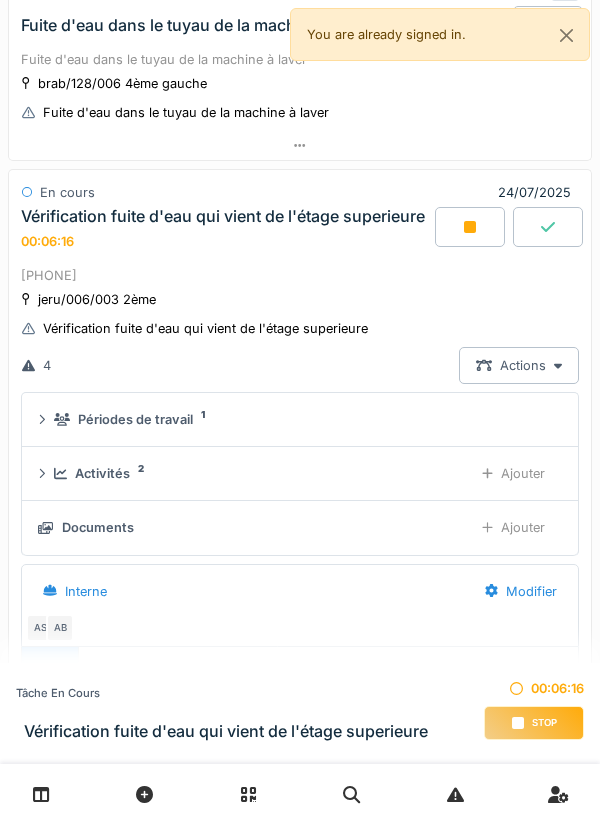 scroll, scrollTop: 859, scrollLeft: 0, axis: vertical 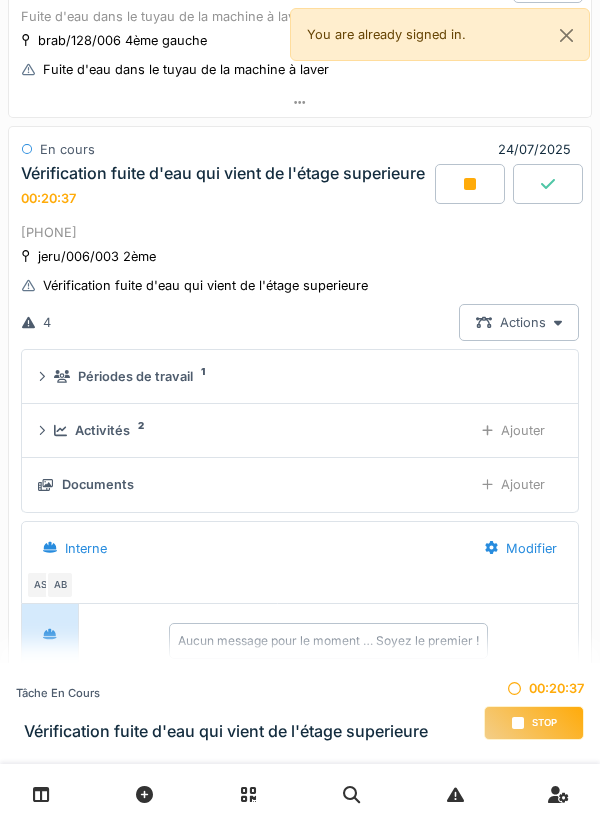 click on "Stop" at bounding box center (534, 723) 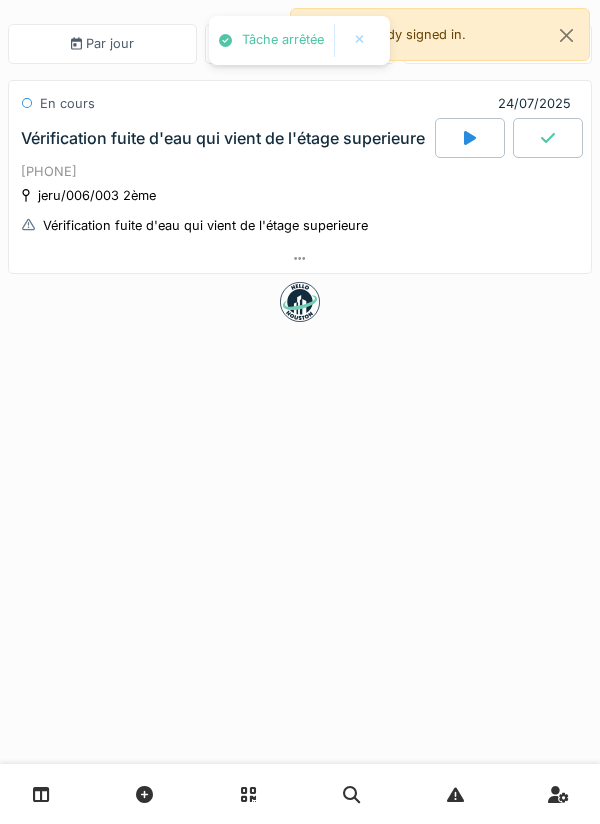 scroll, scrollTop: 0, scrollLeft: 0, axis: both 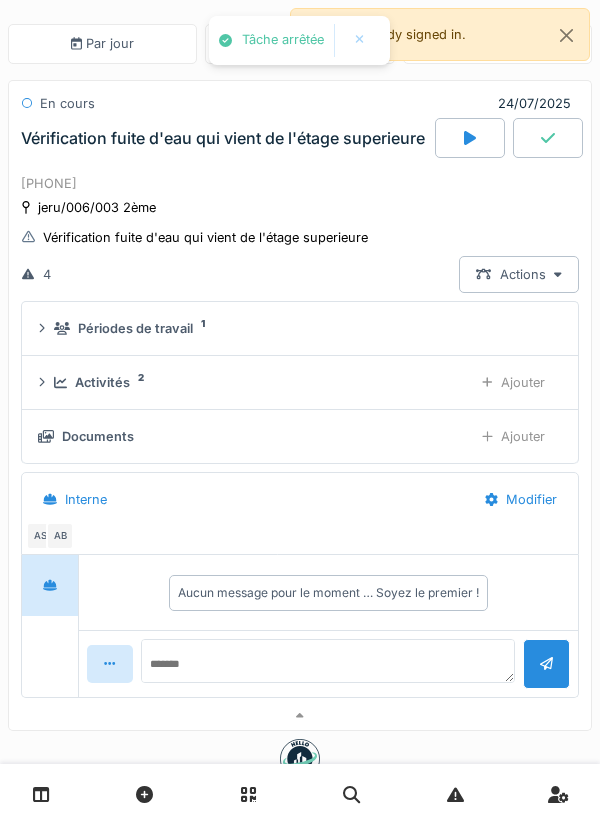 click on "Aucun message pour le moment … Soyez le premier !" at bounding box center [328, 593] 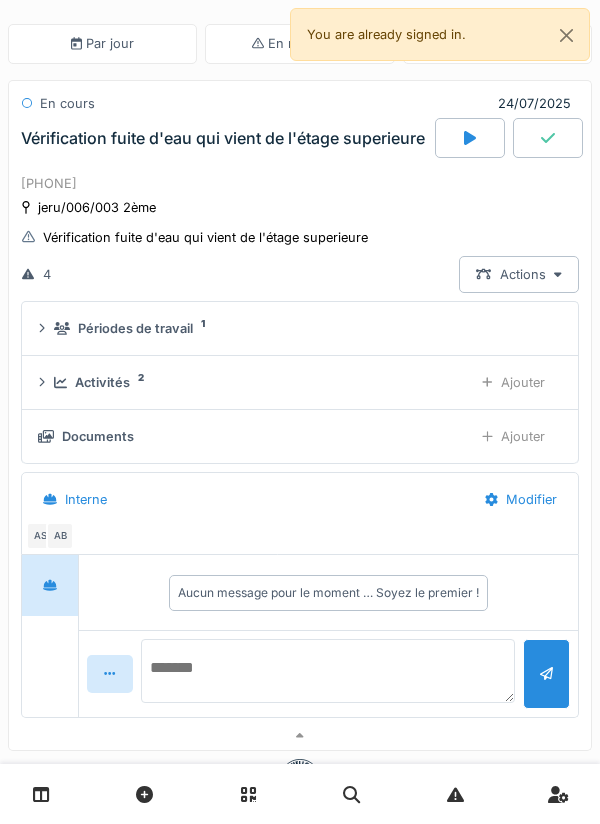 click at bounding box center (328, 671) 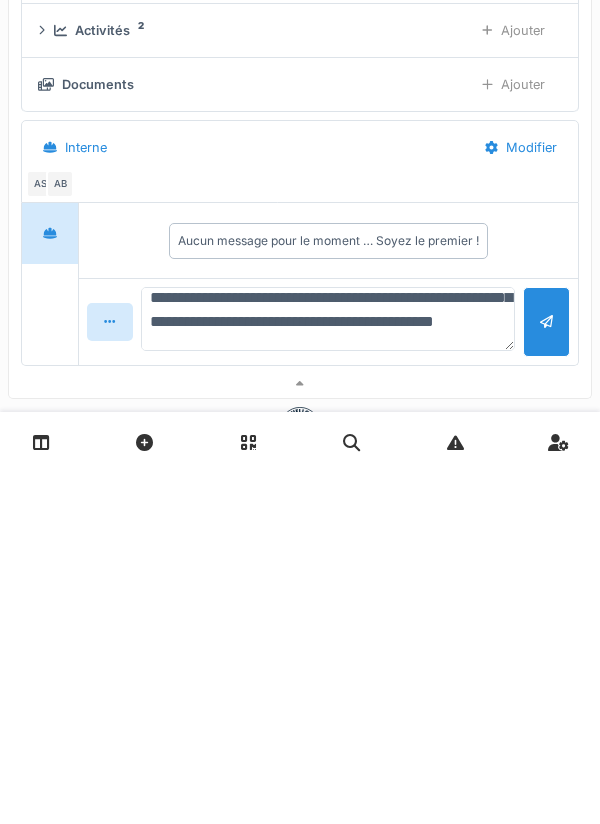 scroll, scrollTop: 96, scrollLeft: 0, axis: vertical 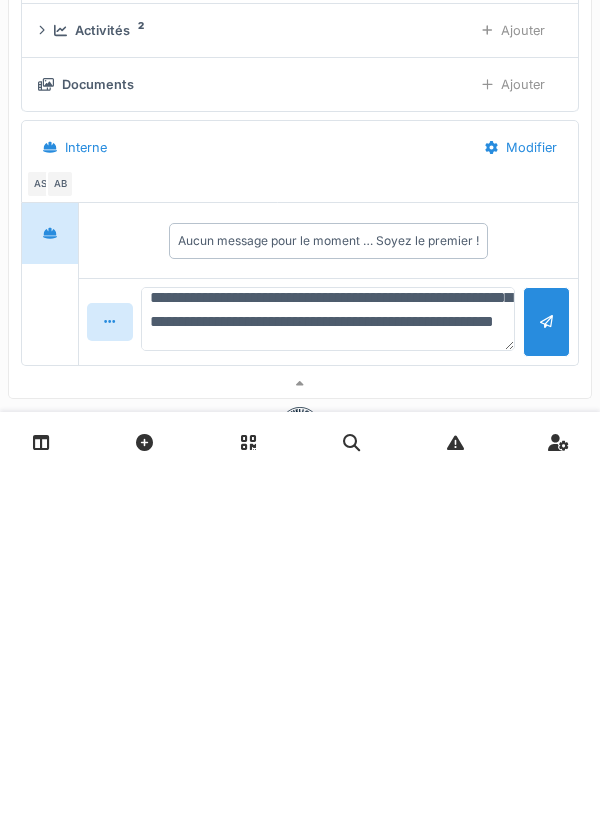 type on "**********" 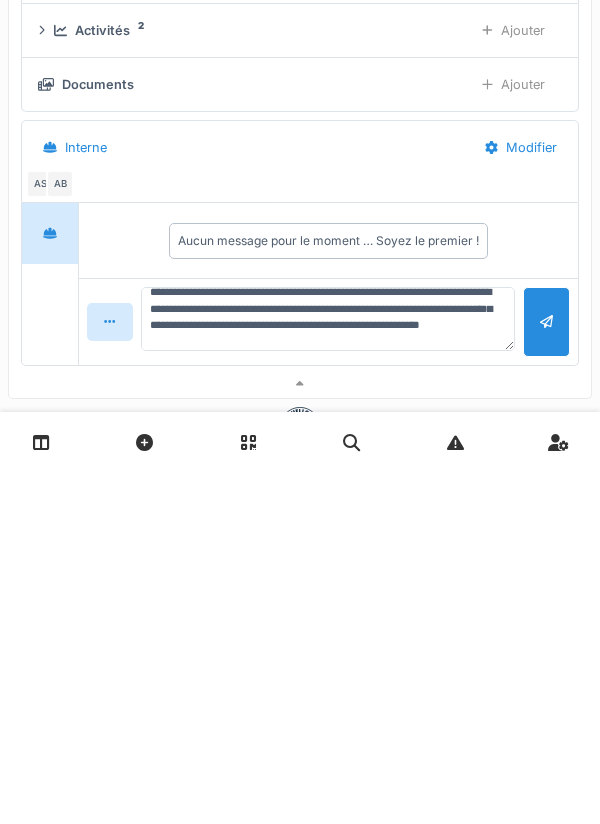 click at bounding box center [546, 673] 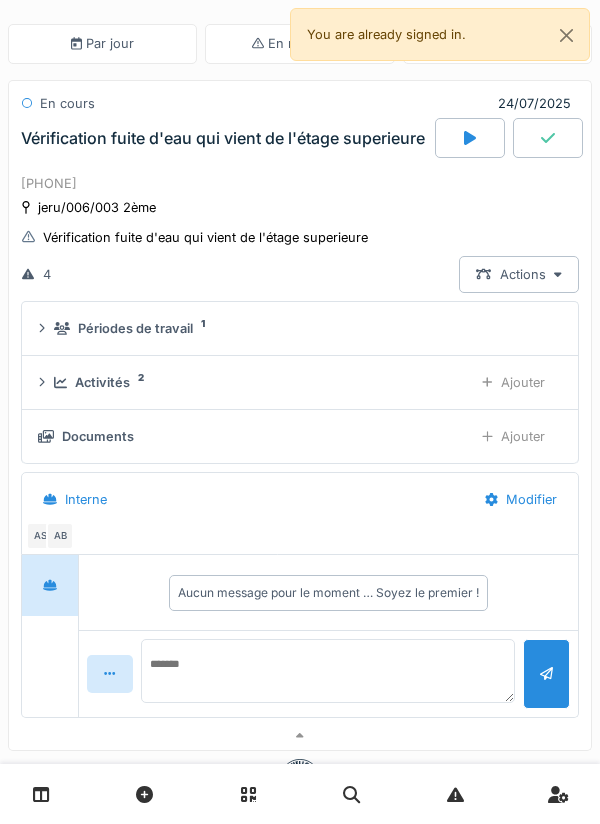 scroll, scrollTop: 0, scrollLeft: 0, axis: both 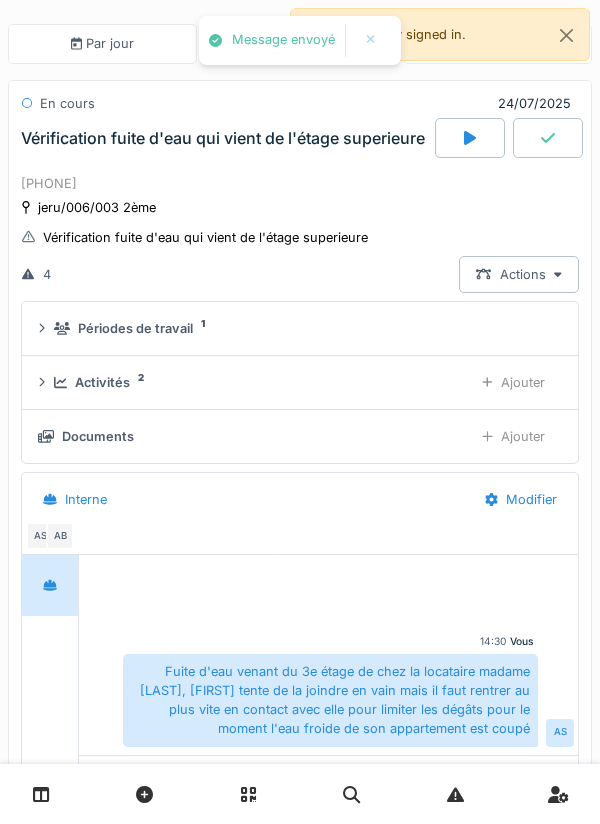 click on "Ajouter" at bounding box center (513, 436) 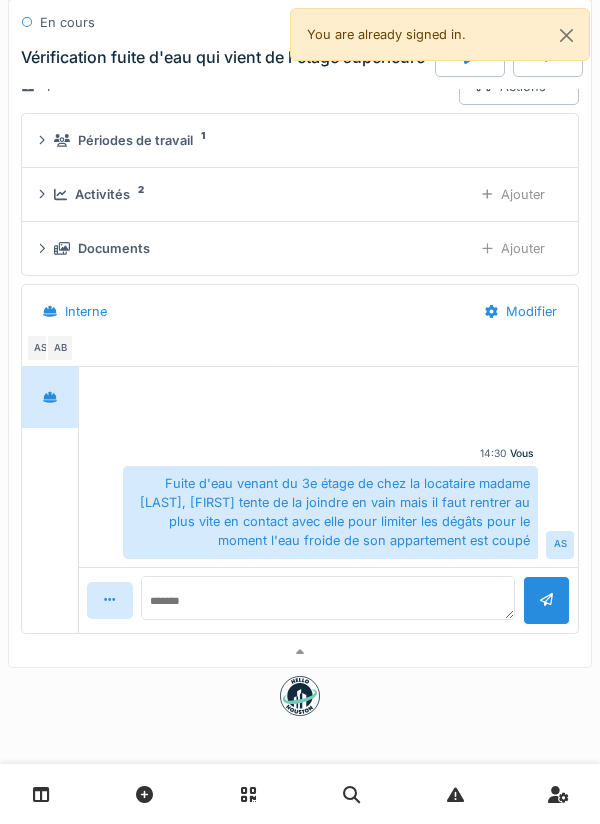 scroll, scrollTop: 0, scrollLeft: 0, axis: both 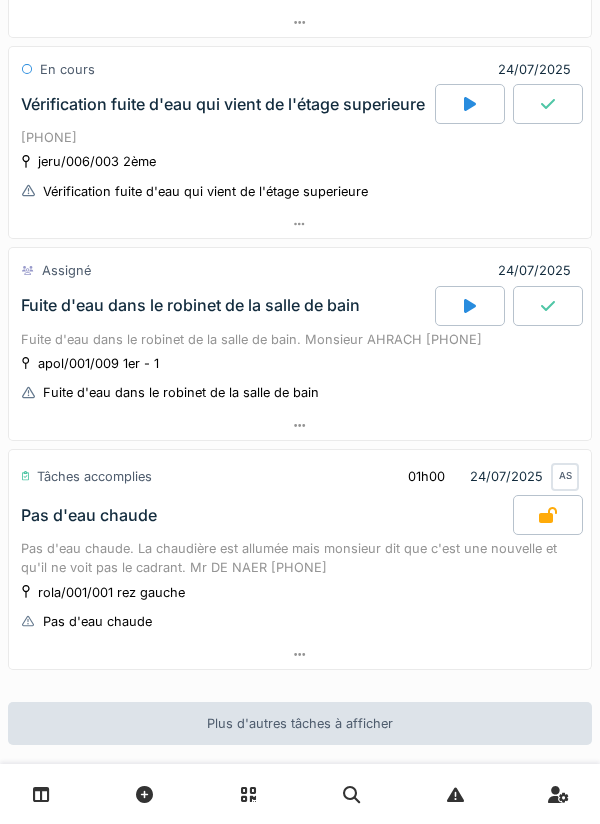 click at bounding box center (470, 306) 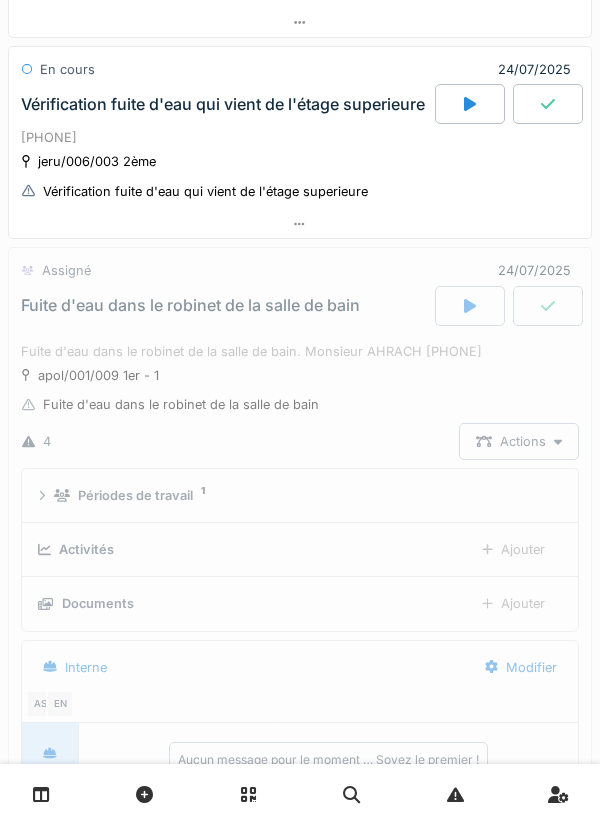 scroll, scrollTop: 1106, scrollLeft: 0, axis: vertical 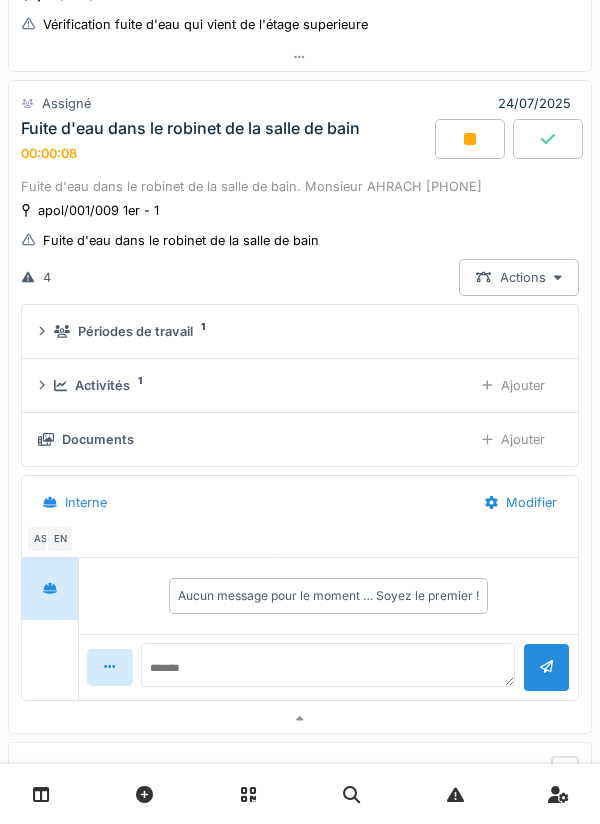 click on "Ajouter" at bounding box center [513, 385] 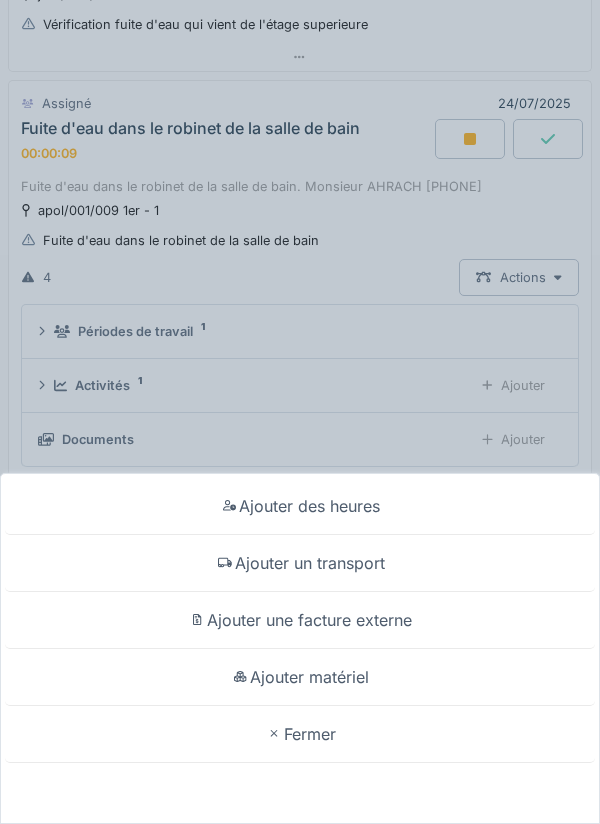click on "Ajouter un transport" at bounding box center (300, 563) 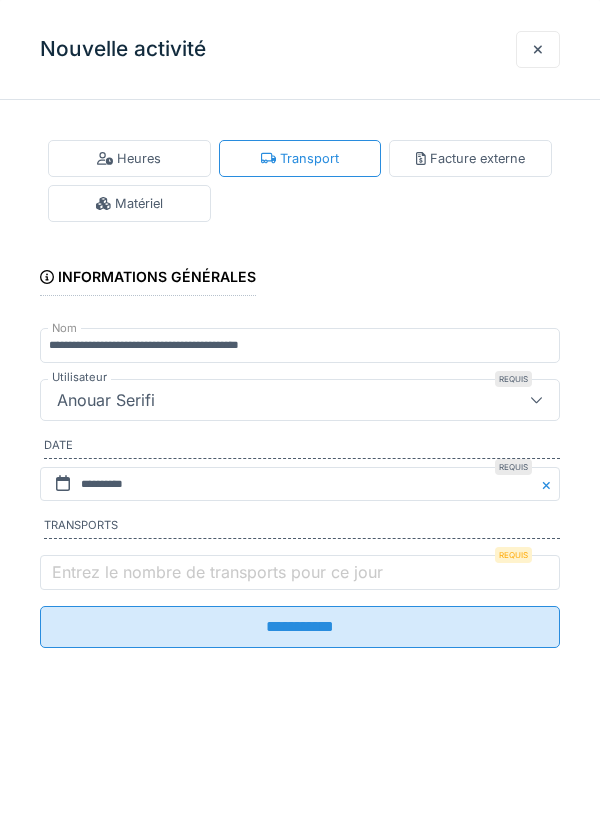 click on "**********" at bounding box center [300, 627] 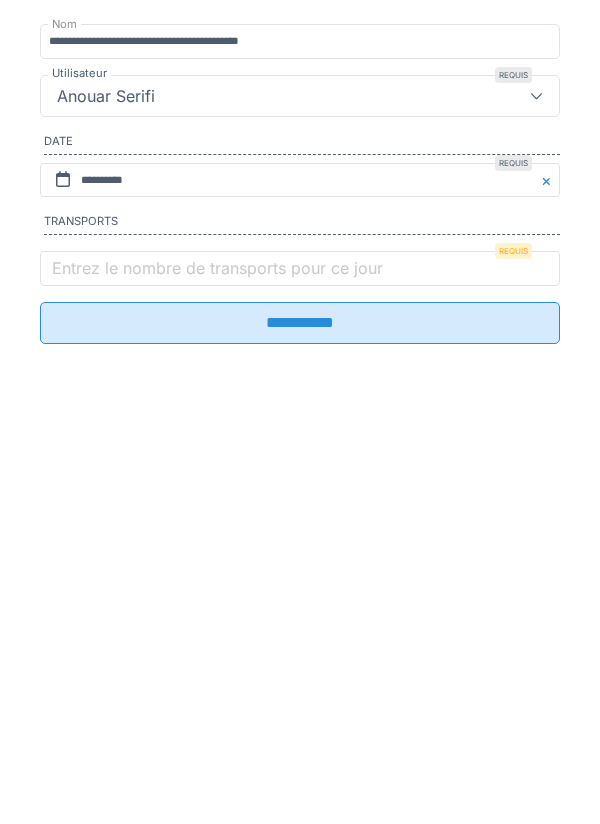 click on "Entrez le nombre de transports pour ce jour" at bounding box center [217, 572] 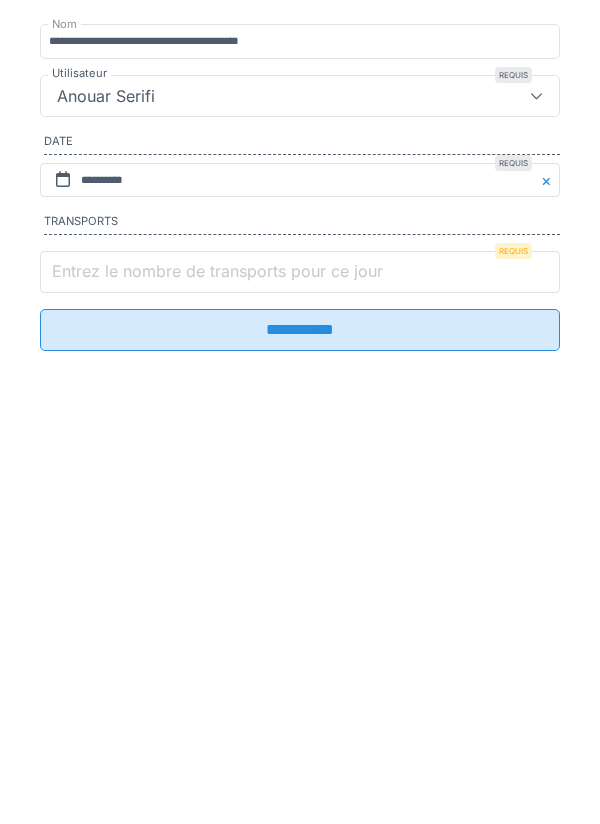 click on "Entrez le nombre de transports pour ce jour" at bounding box center (300, 576) 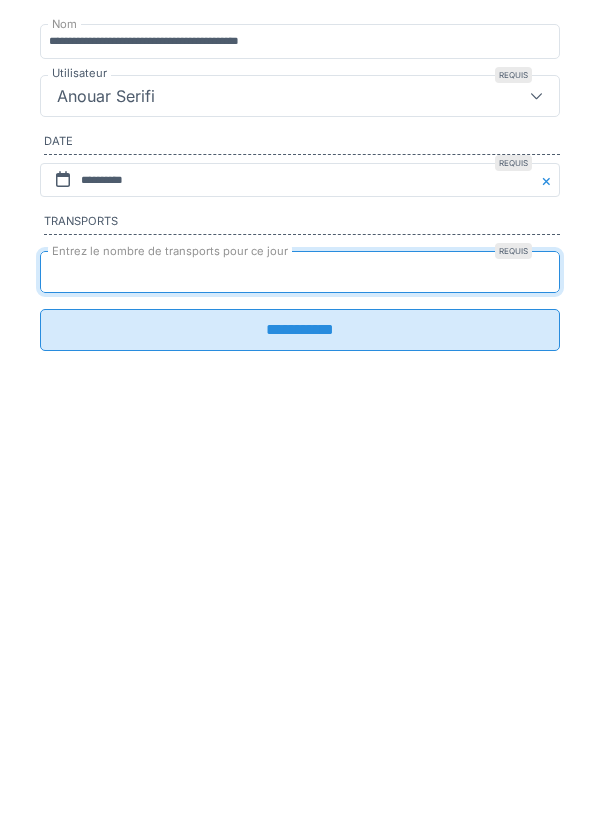 type on "*" 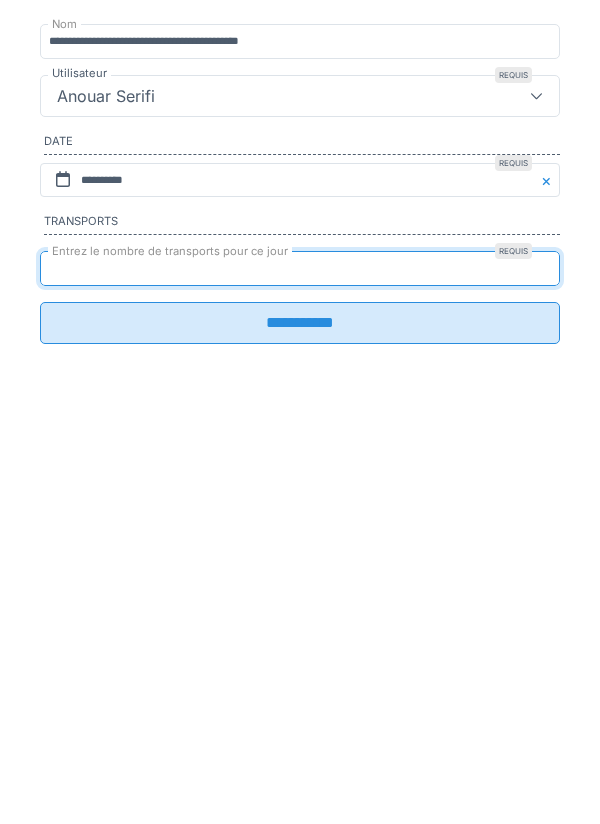 click on "**********" at bounding box center [300, 627] 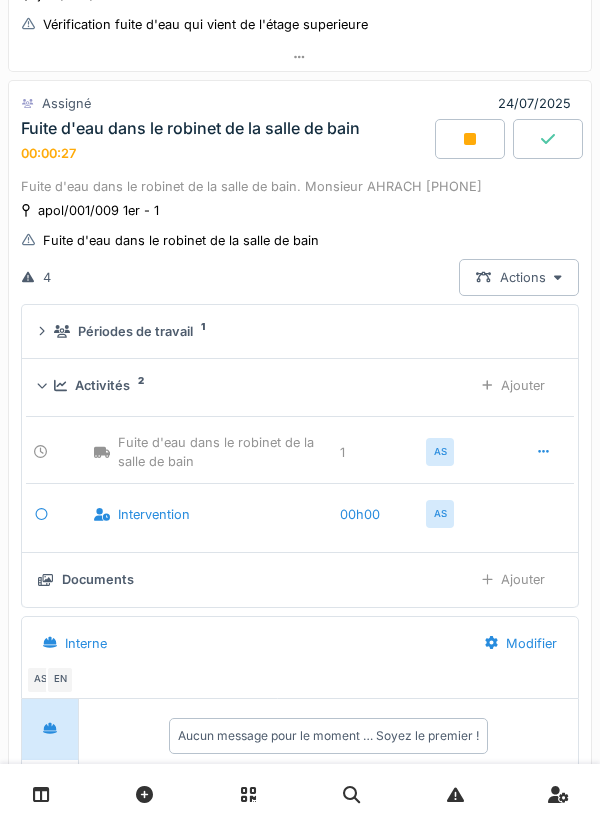 click on "Fuite d'eau dans le robinet de la salle de bain. Monsieur AHRACH [PHONE] apol/001/009 1er - 1 Fuite d'eau dans le robinet de la salle de bain 4 Actions Périodes de travail 1 Activités 2 Ajouter Fuite d'eau dans le robinet de la salle de bain 1 AS Intervention 00h00 AS Documents Ajouter Interne Modifier AS EN Aucun message pour le moment … Soyez le premier !" at bounding box center (300, 509) 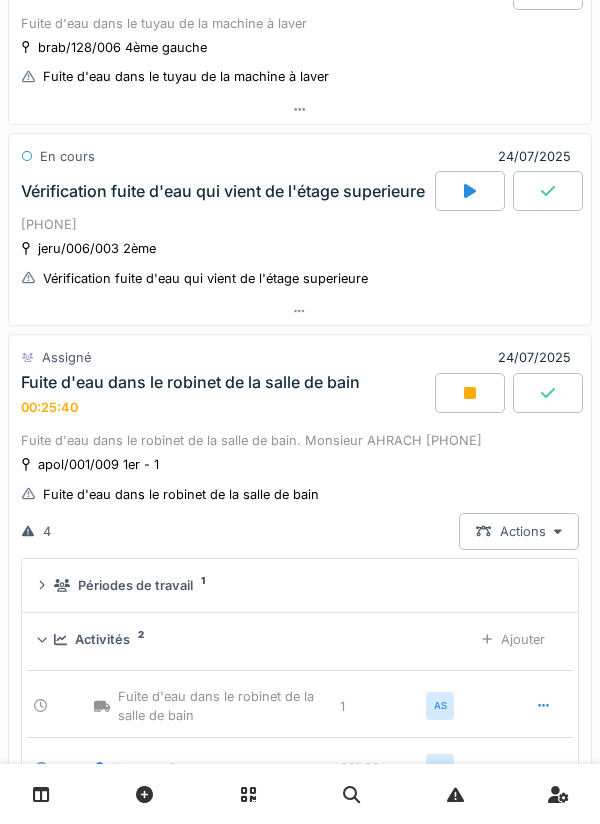 scroll, scrollTop: 853, scrollLeft: 0, axis: vertical 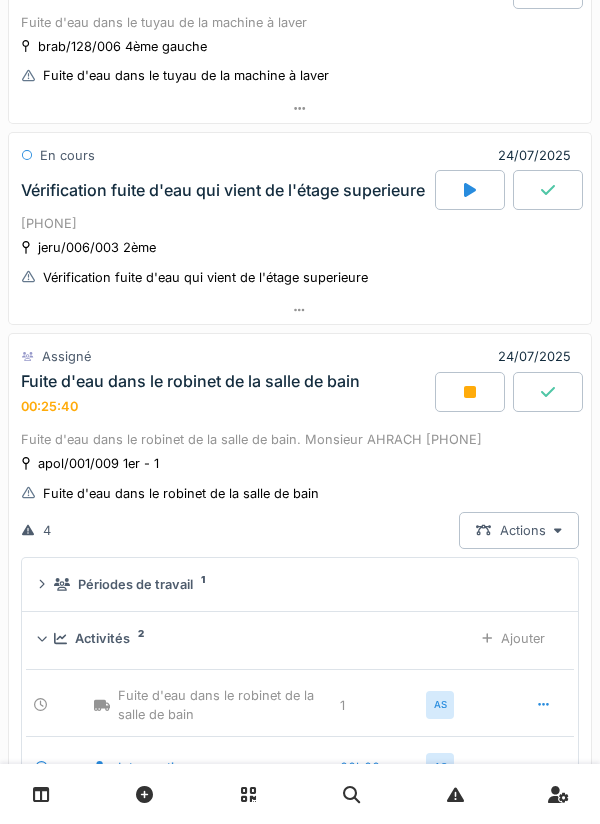 click at bounding box center (470, 392) 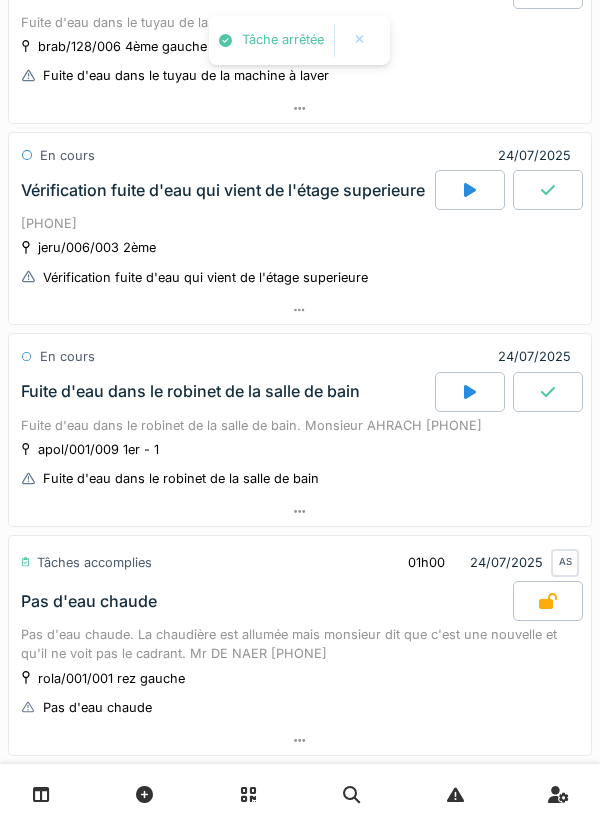 click on "apol/001/009 1er - 1 Fuite d'eau dans le robinet de la salle de bain" at bounding box center [300, 464] 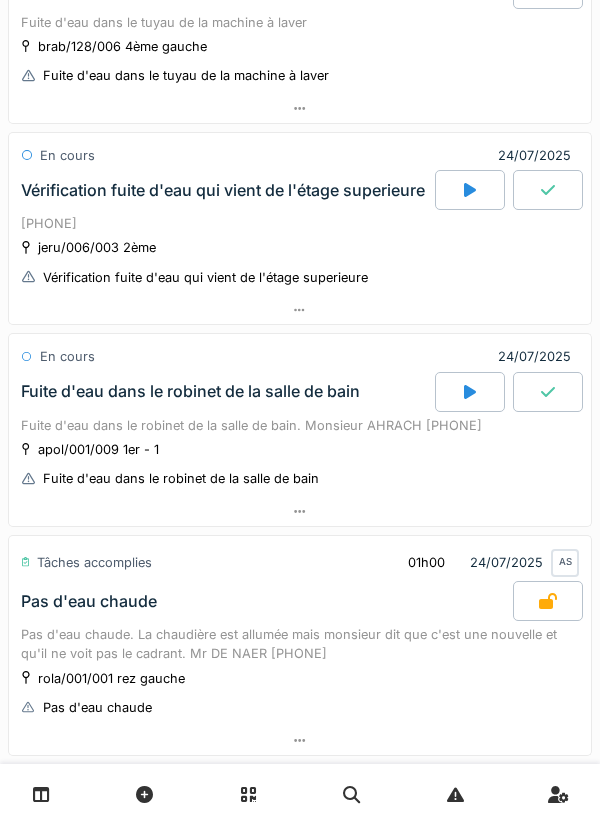 click at bounding box center [300, 511] 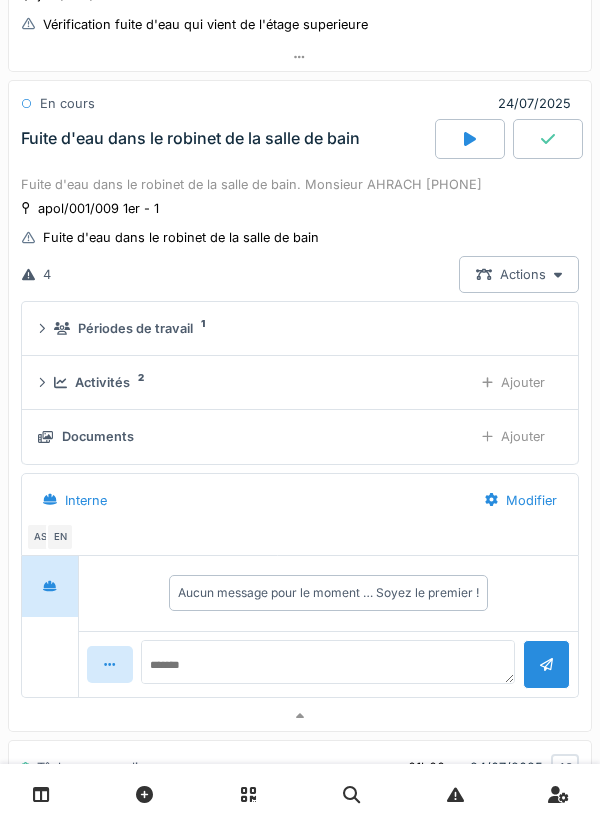 scroll, scrollTop: 1124, scrollLeft: 0, axis: vertical 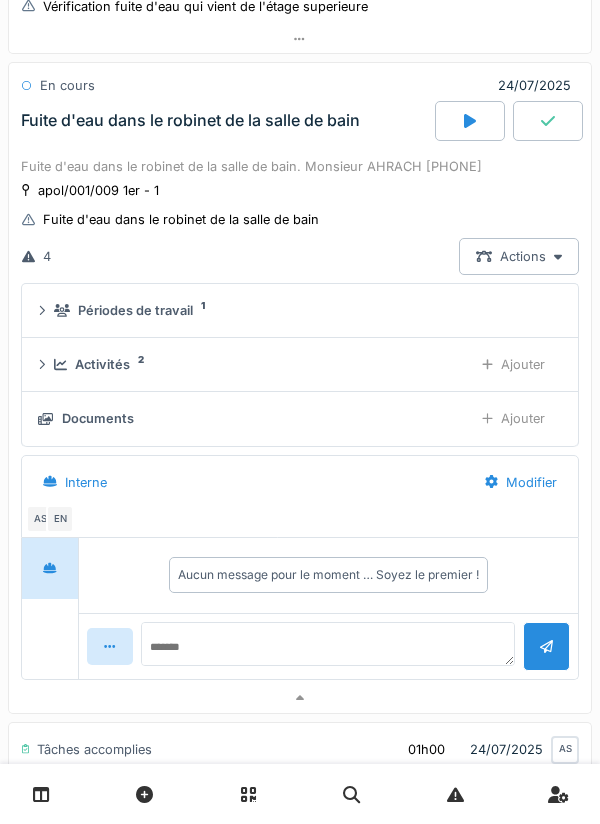 click on "Ajouter" at bounding box center (513, 418) 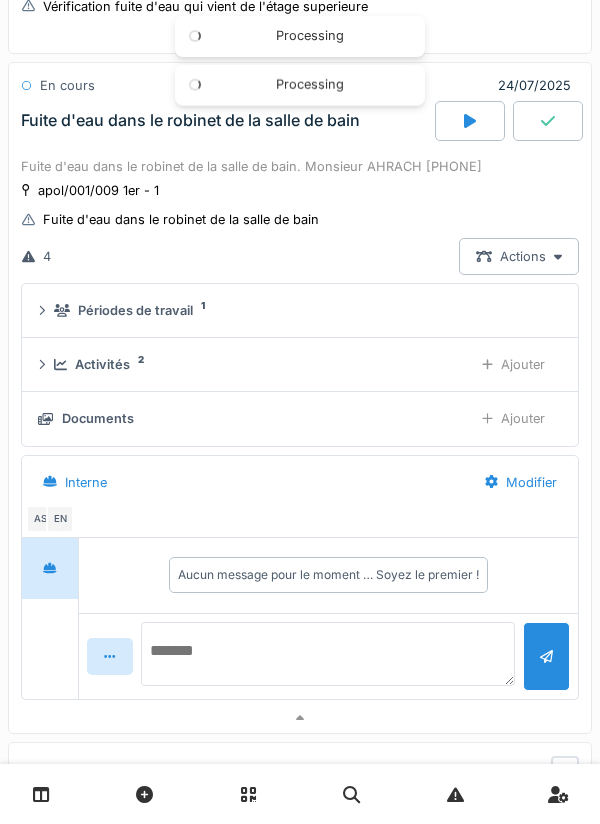 click at bounding box center (328, 654) 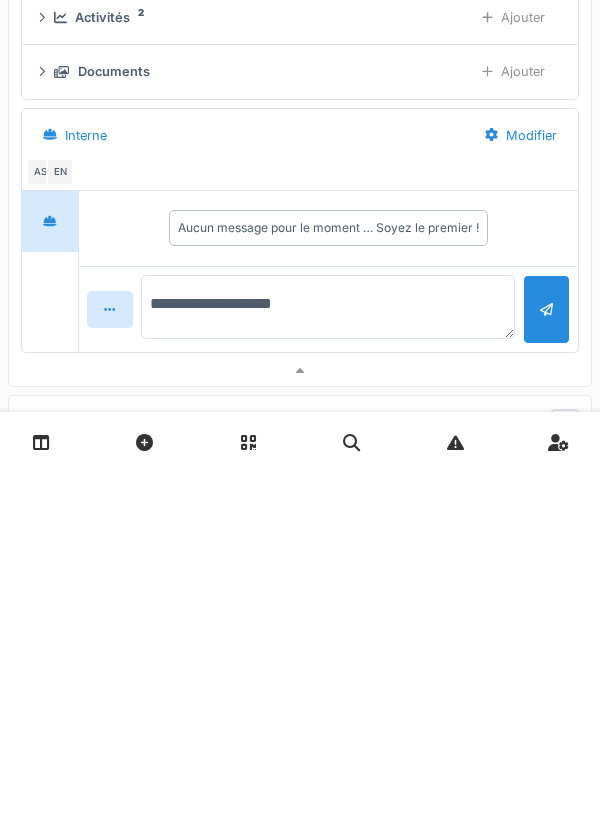 scroll, scrollTop: 1171, scrollLeft: 0, axis: vertical 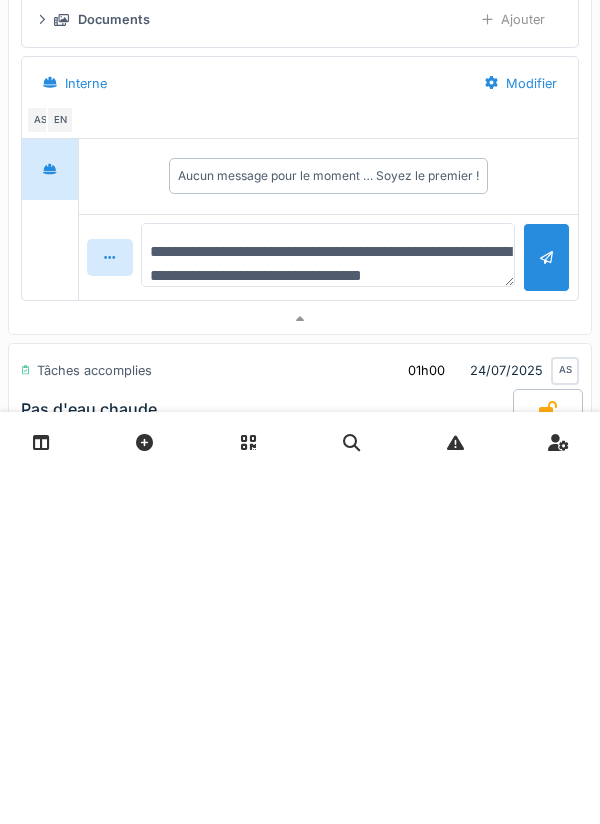 type on "**********" 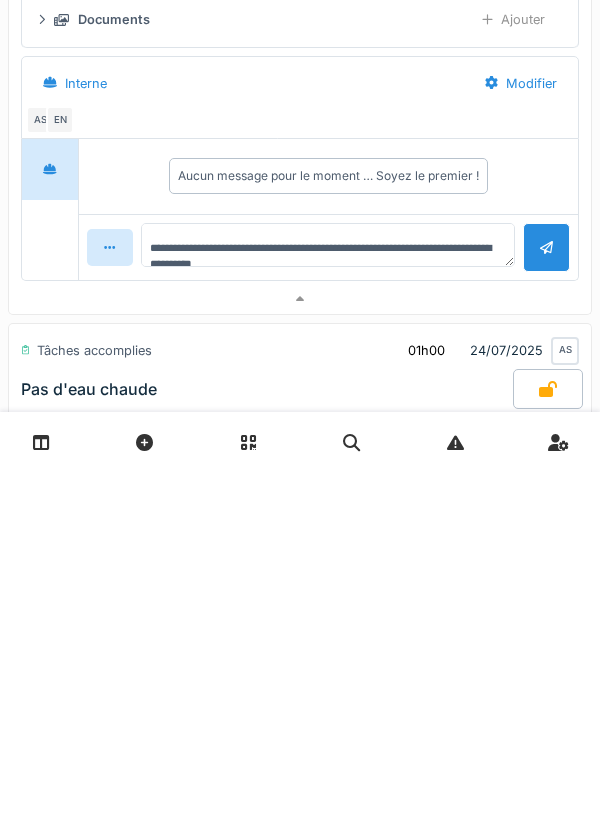 click at bounding box center (546, 599) 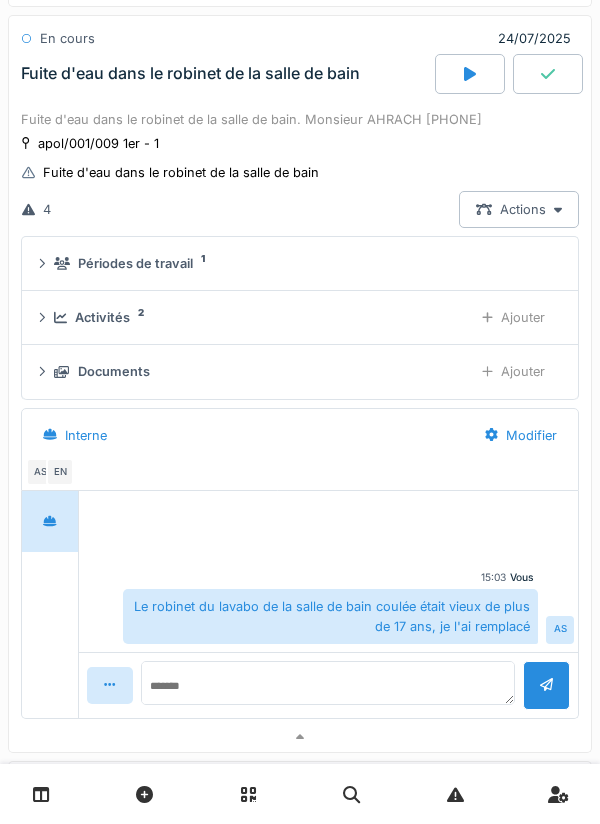 click on "Ajouter" at bounding box center [513, 317] 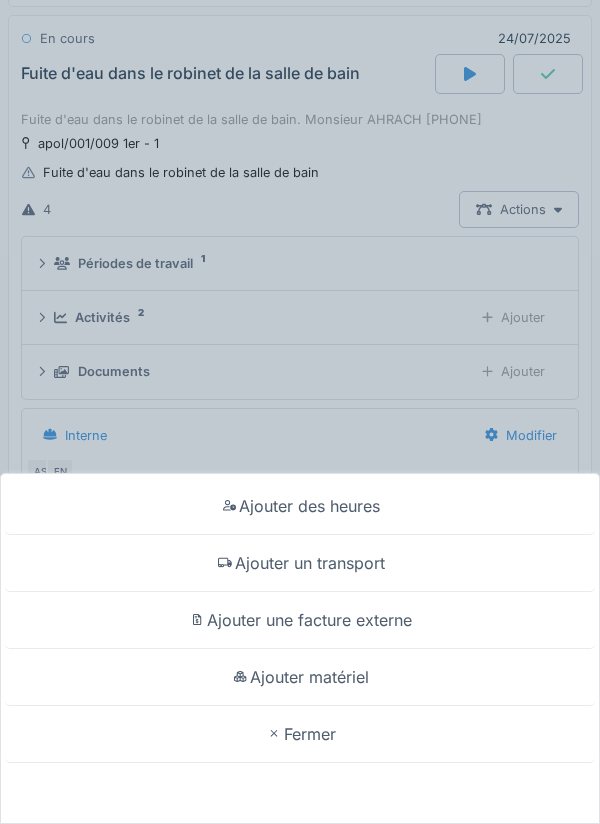 click on "Ajouter matériel" at bounding box center [300, 677] 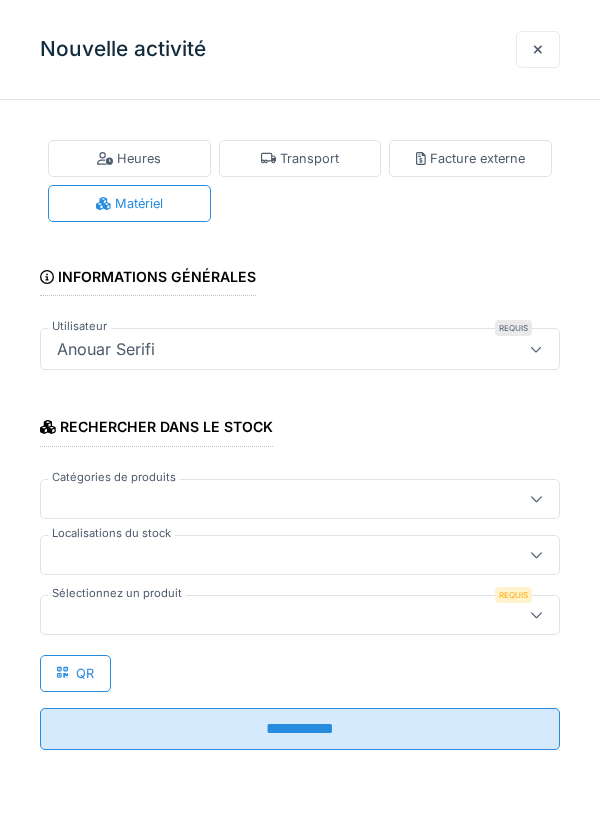 click at bounding box center [300, 555] 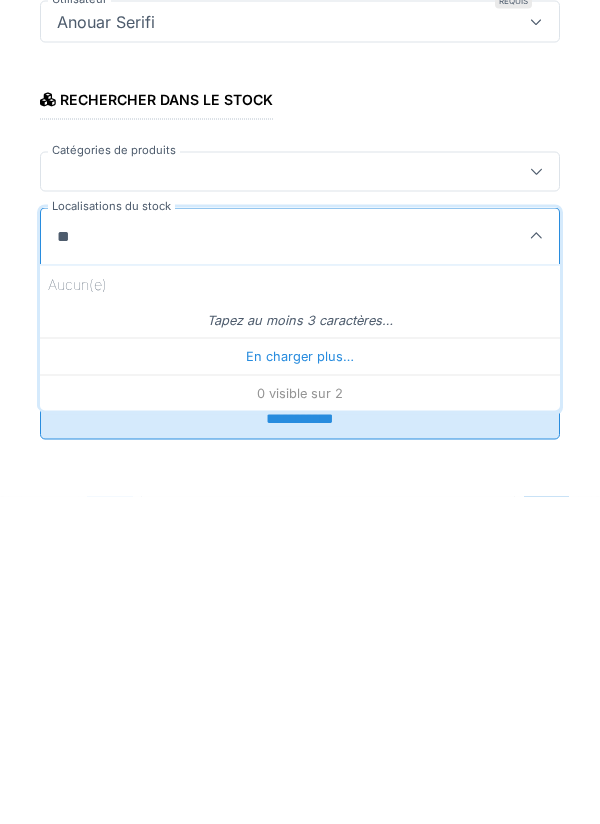 type on "***" 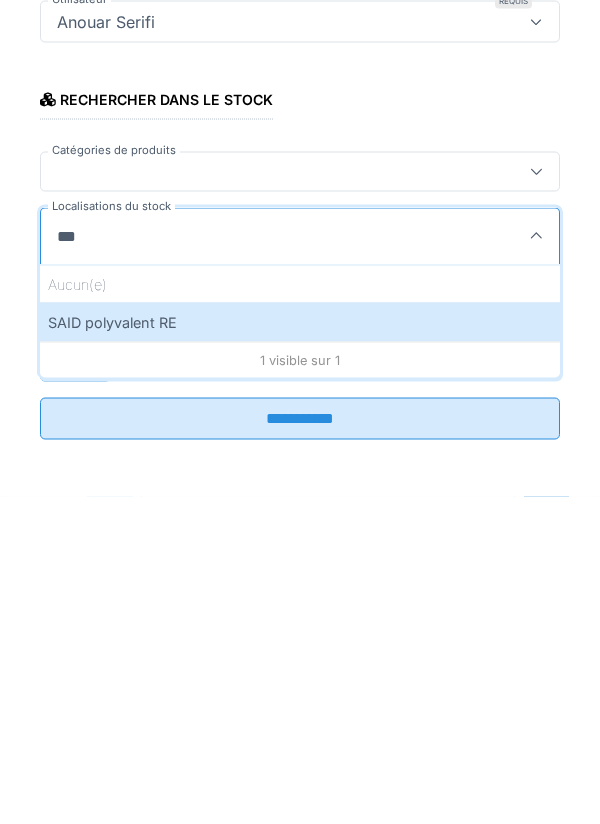 click on "SAID polyvalent RE" at bounding box center (300, 649) 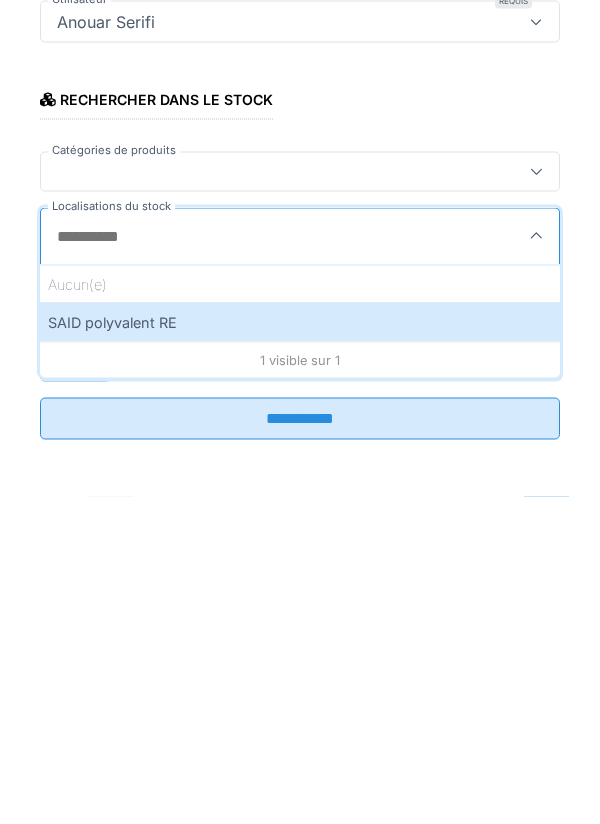 type on "***" 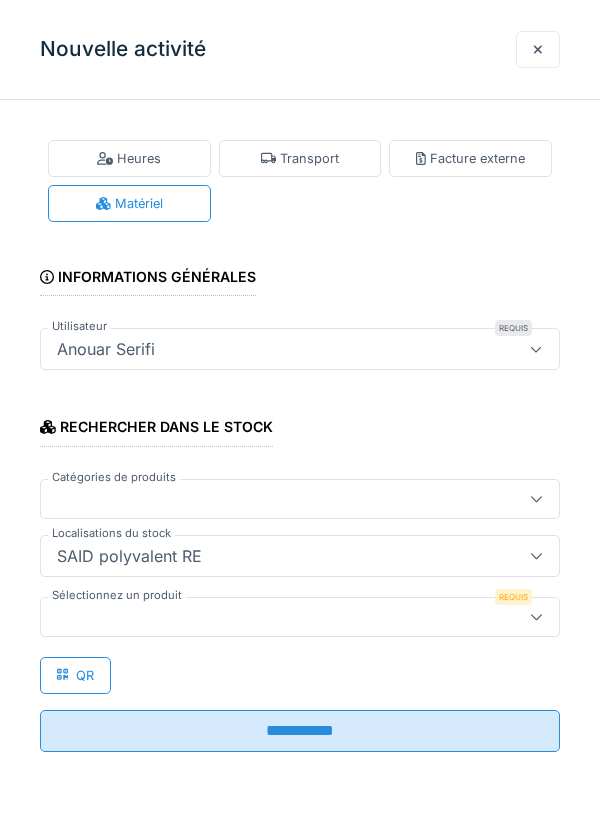 click on "Rechercher dans le stock Catégories de produits Localisations du stock SAID polyvalent RE   *** Sélectionnez un produit Requis QR" at bounding box center [300, 544] 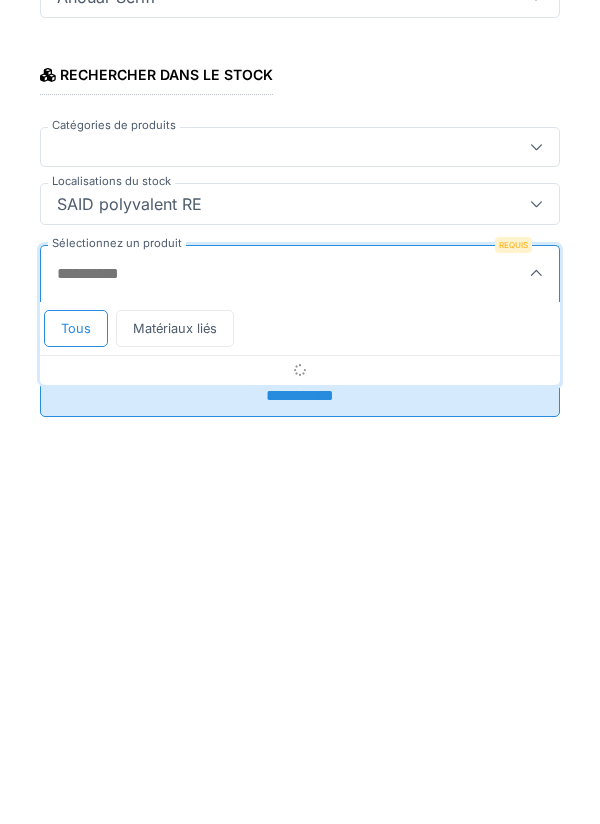 scroll, scrollTop: 1, scrollLeft: 0, axis: vertical 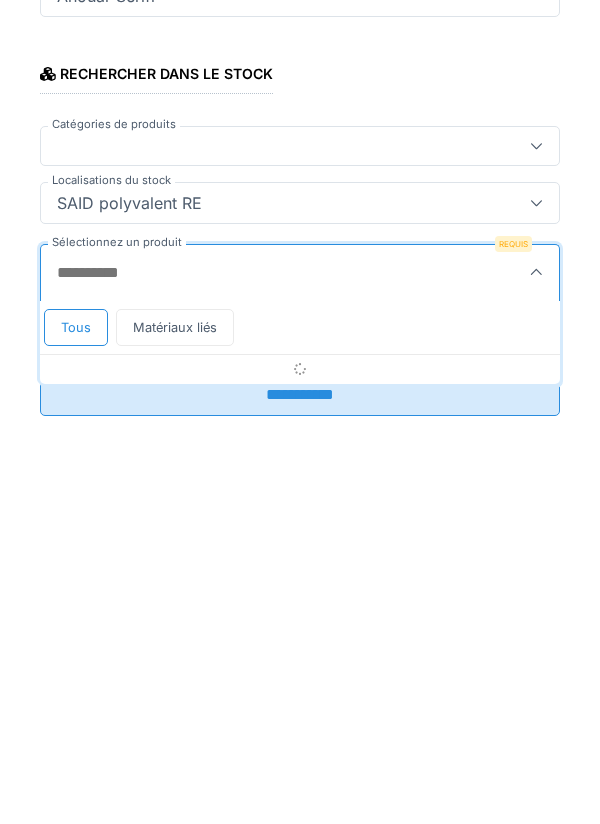 type on "*" 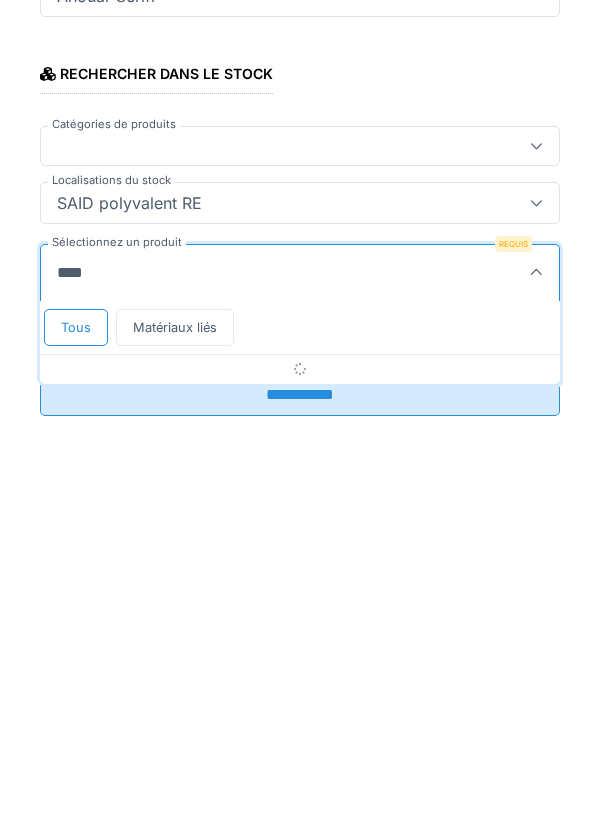 type on "*******" 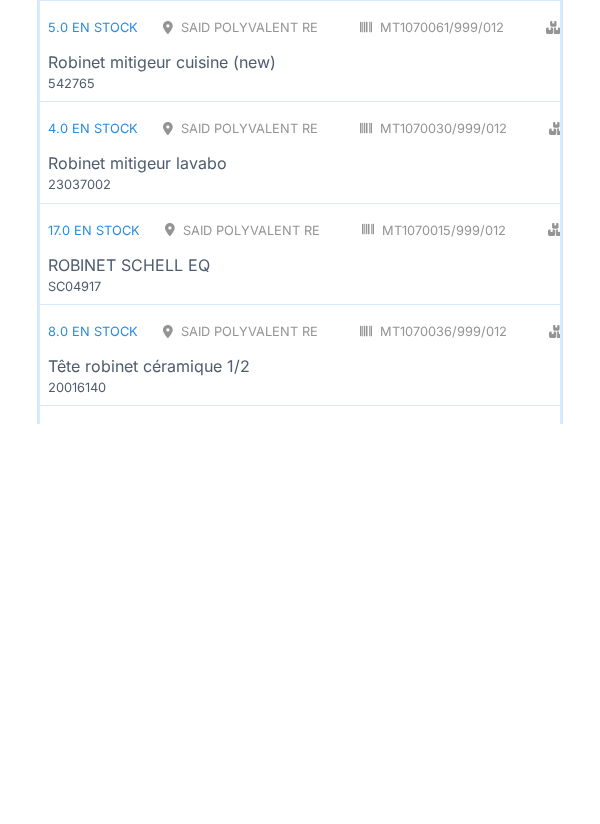 click on "Robinet mitigeur lavabo" at bounding box center [450, 563] 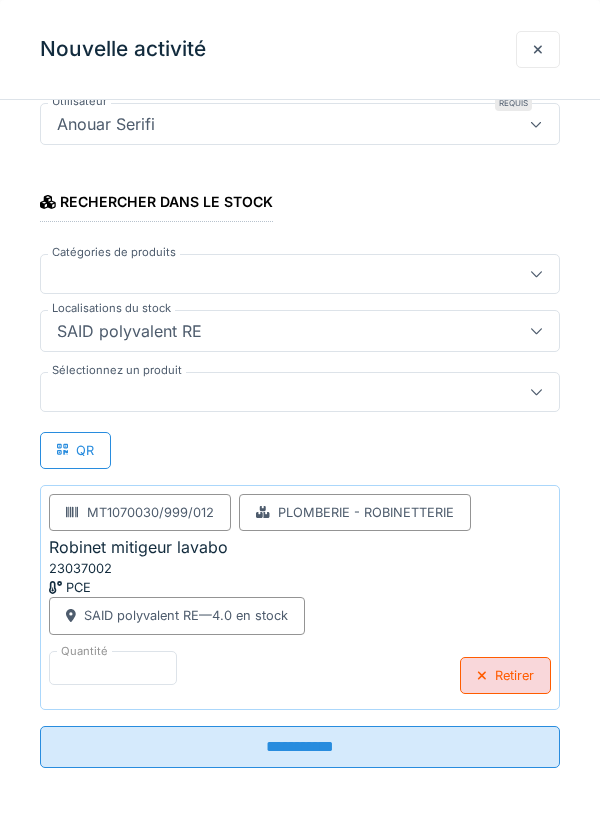 scroll, scrollTop: 225, scrollLeft: 0, axis: vertical 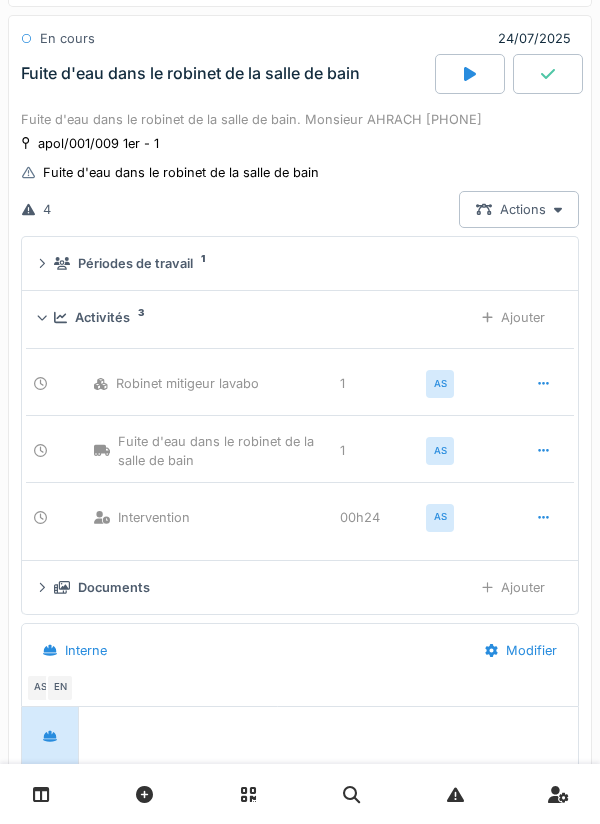 click at bounding box center (548, 74) 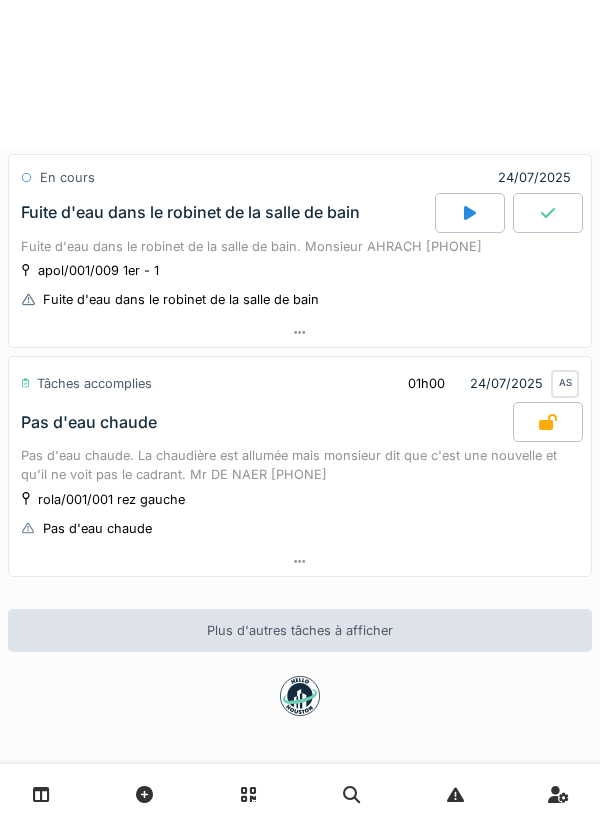 scroll, scrollTop: 1032, scrollLeft: 0, axis: vertical 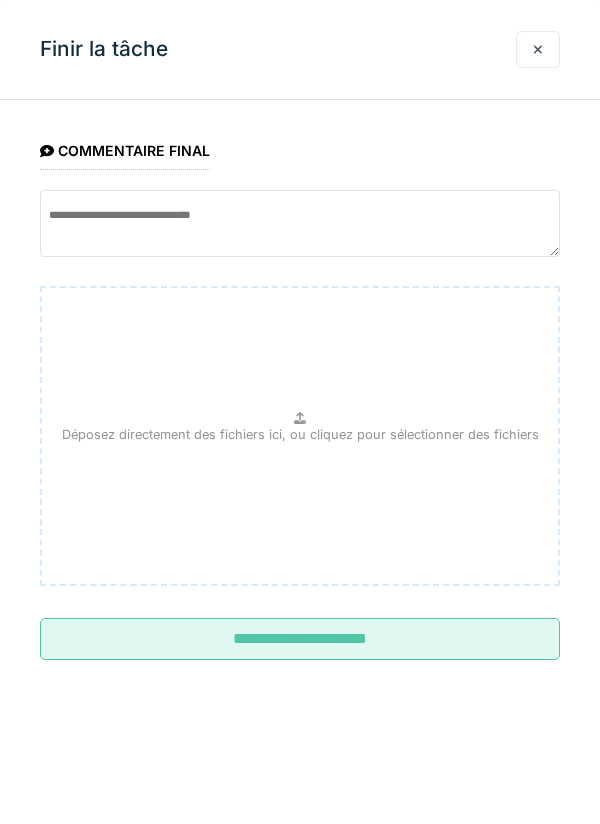 click on "**********" at bounding box center (300, 639) 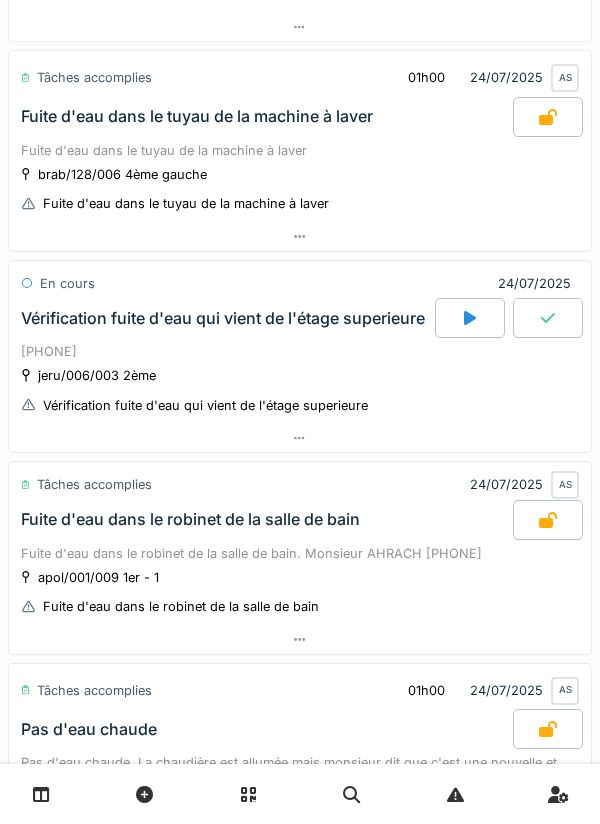 scroll, scrollTop: 0, scrollLeft: 0, axis: both 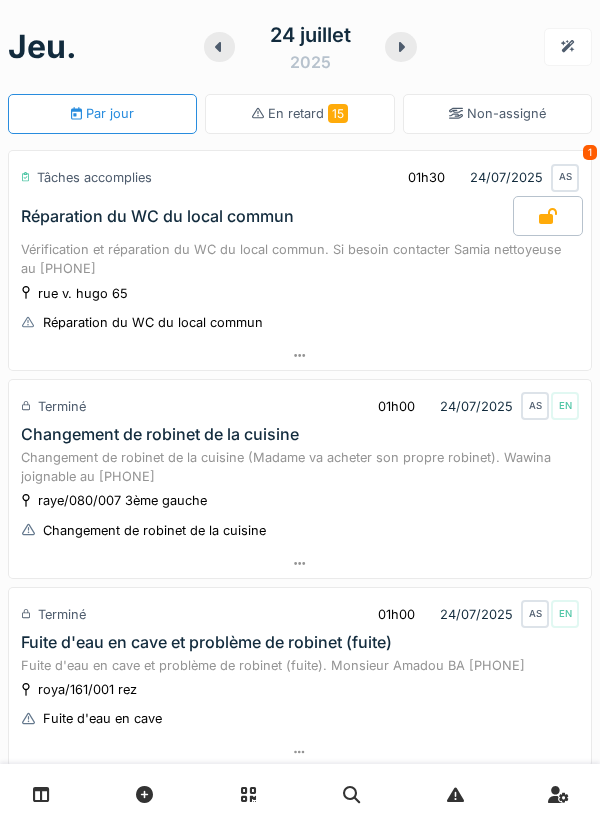 click on "[DATE]" at bounding box center (310, 47) 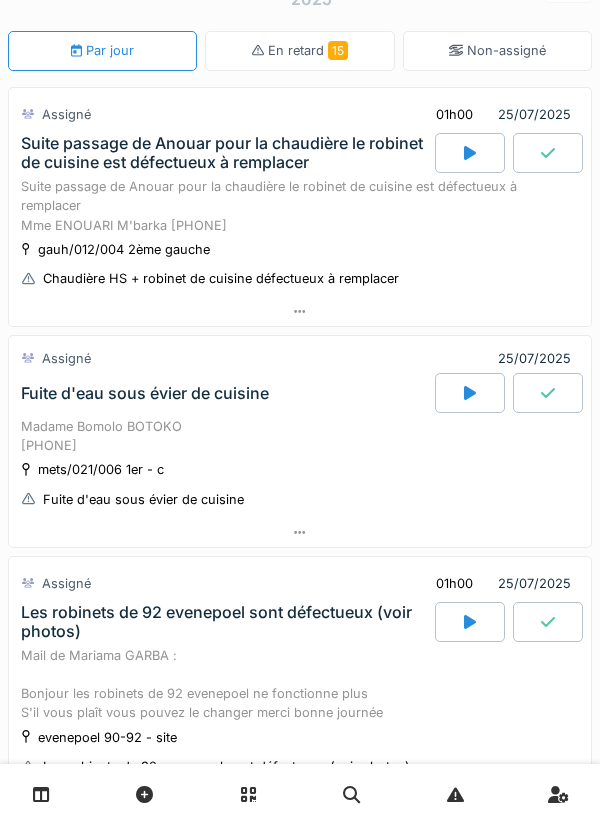 scroll, scrollTop: 0, scrollLeft: 0, axis: both 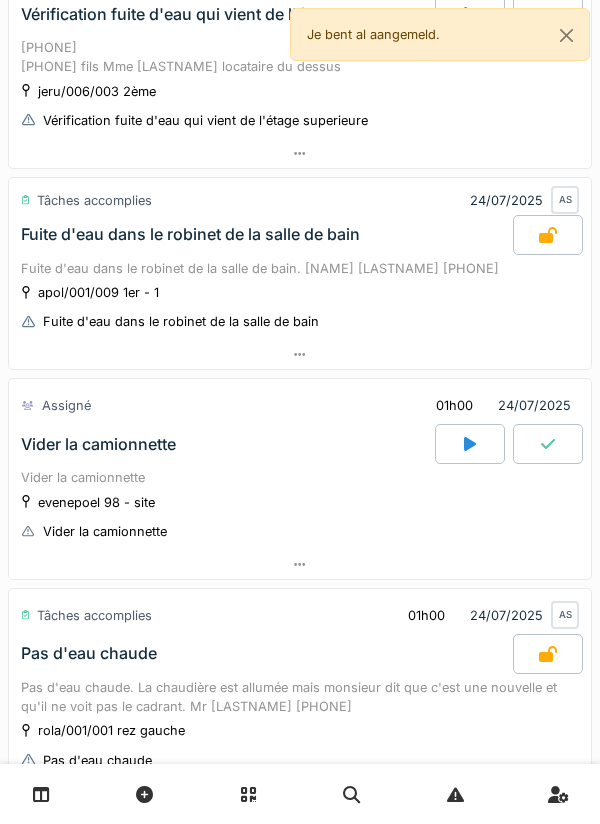 click at bounding box center [470, 444] 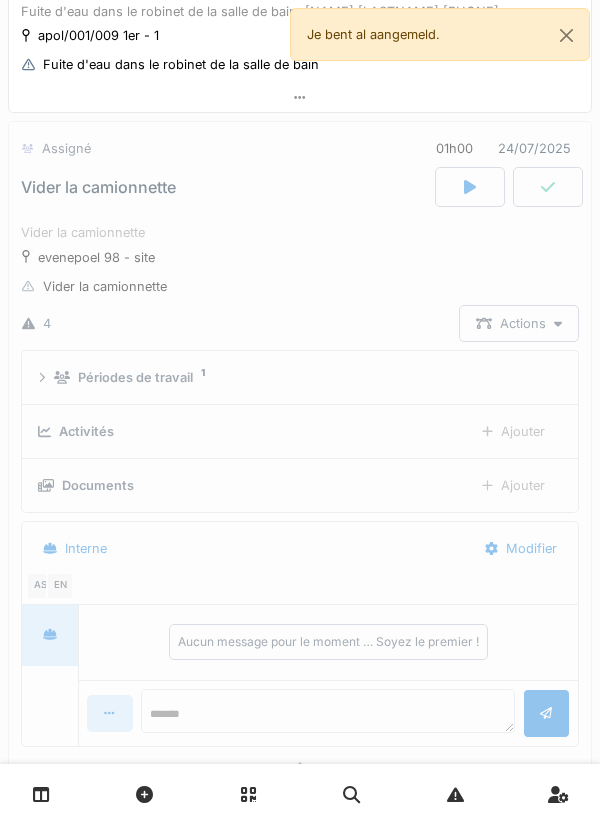 scroll, scrollTop: 1327, scrollLeft: 0, axis: vertical 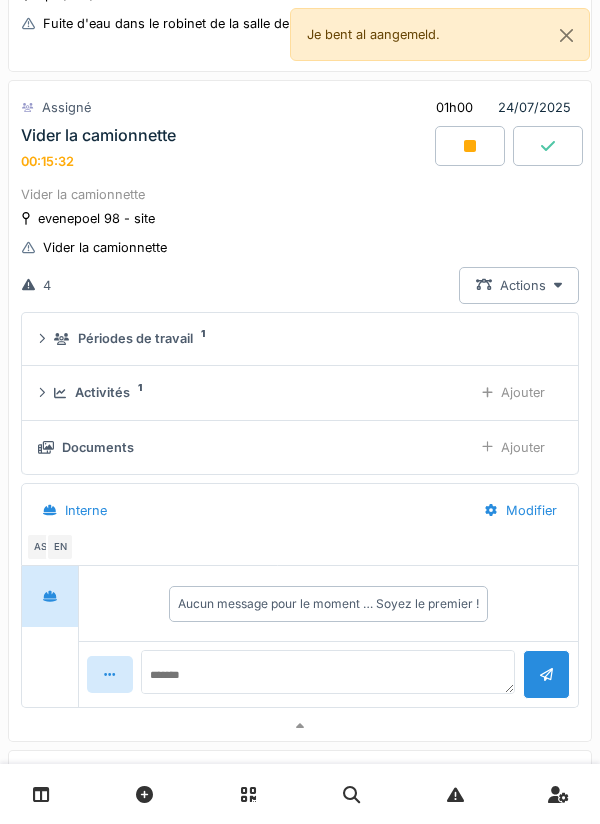 click at bounding box center (470, 146) 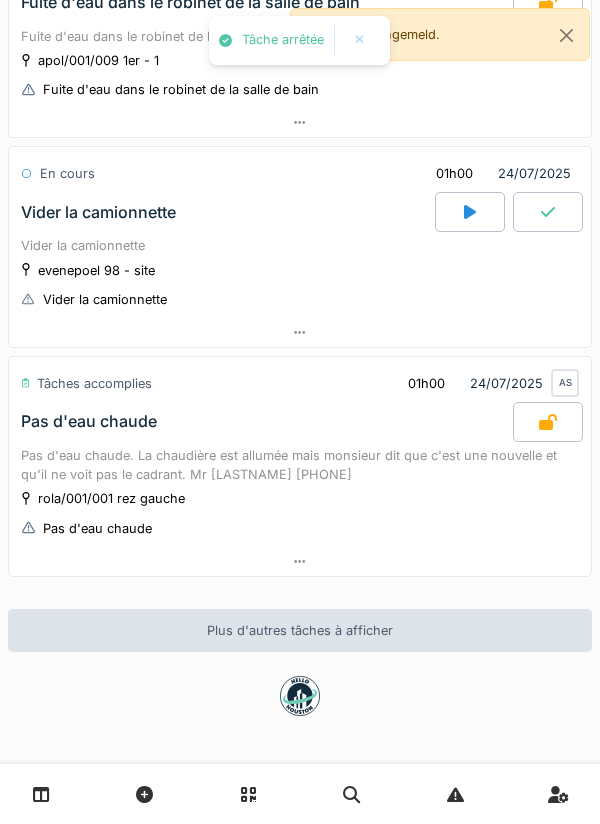 click on "Vider la camionnette" at bounding box center (300, 245) 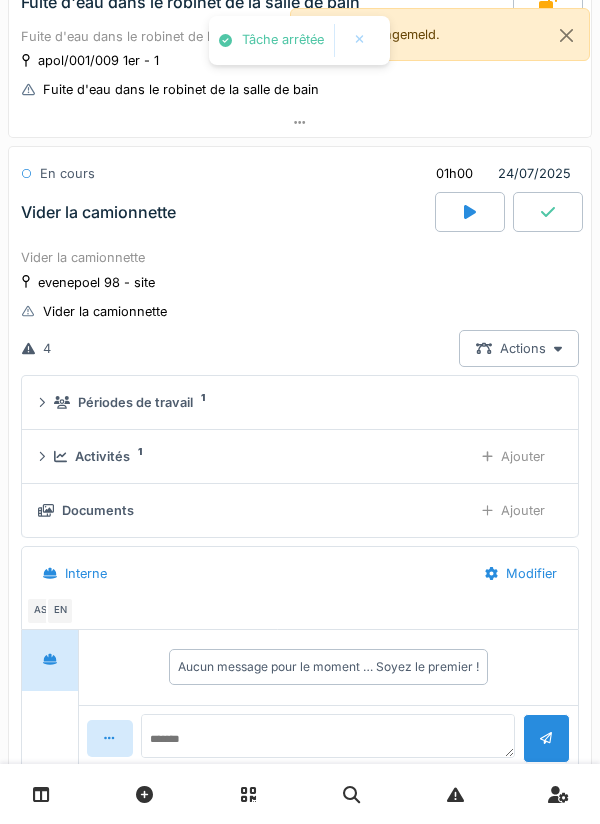 scroll, scrollTop: 1327, scrollLeft: 0, axis: vertical 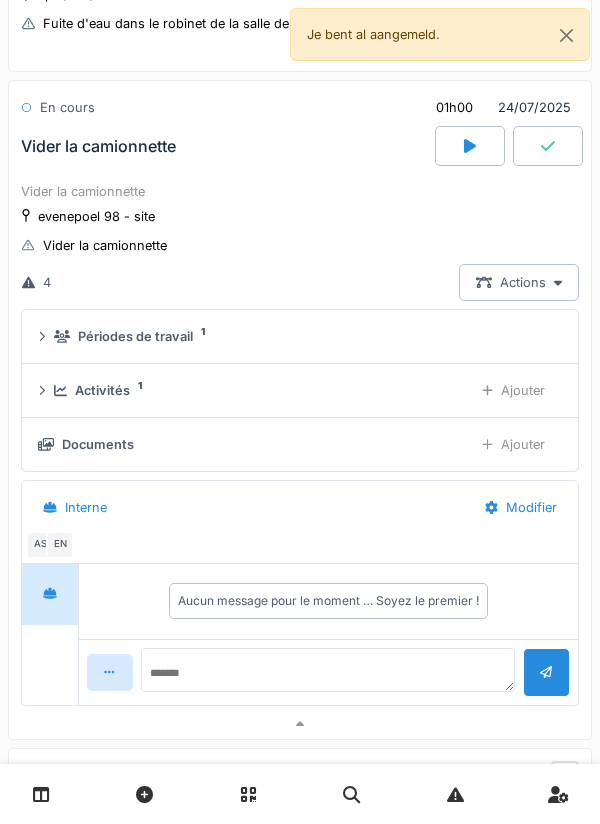 click 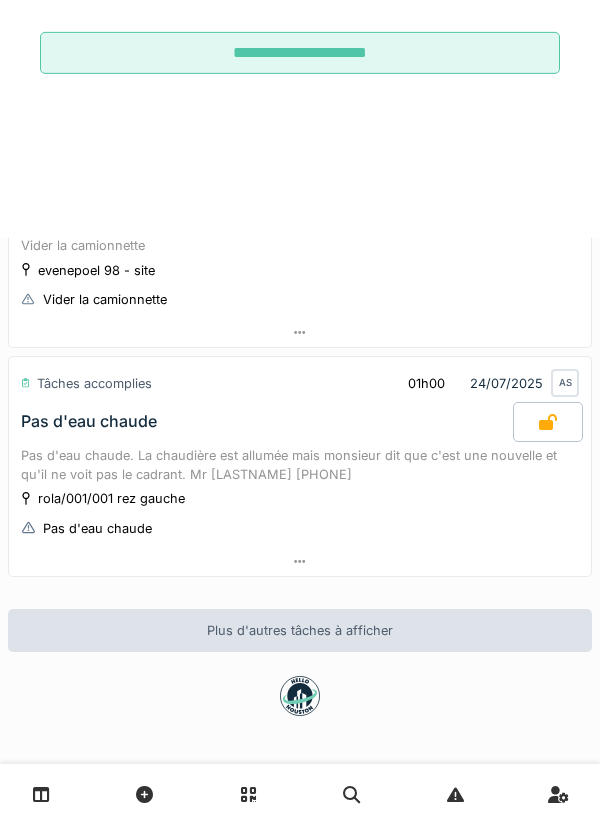 scroll, scrollTop: 1261, scrollLeft: 0, axis: vertical 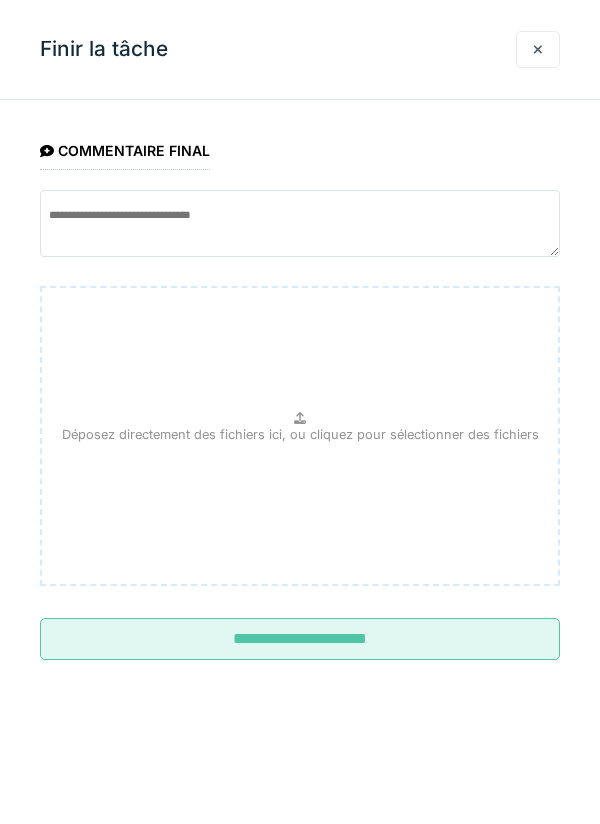 click on "**********" at bounding box center [300, 639] 